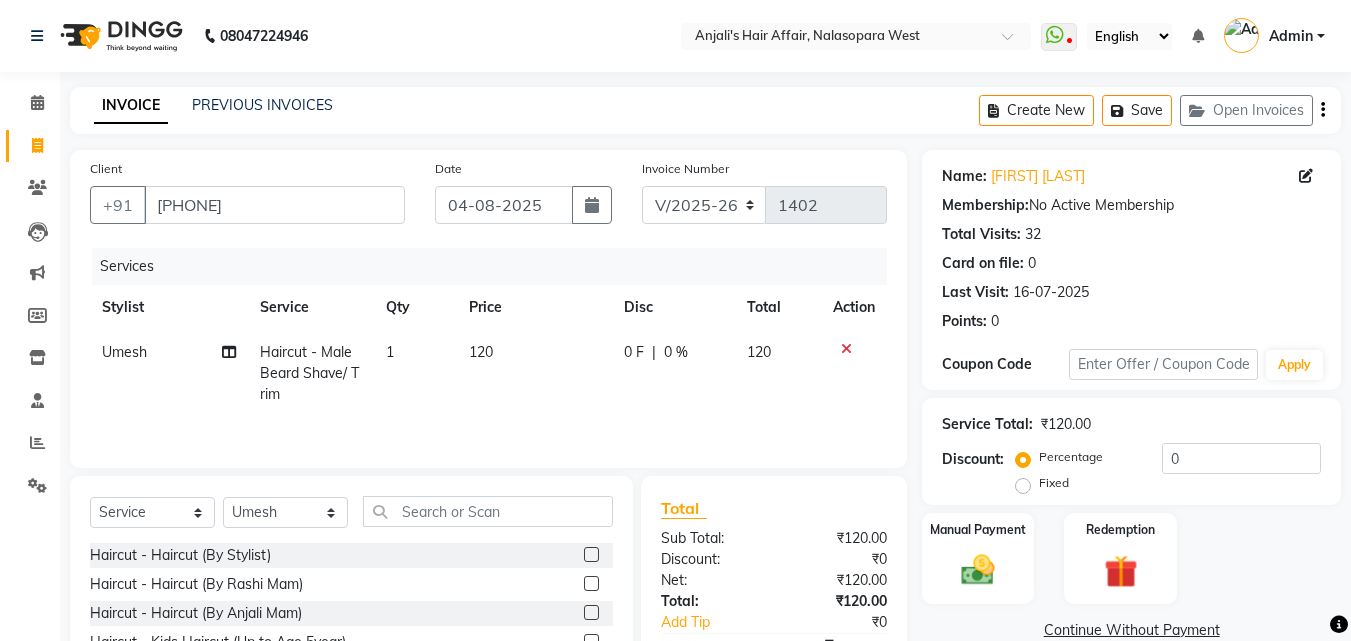 select on "6172" 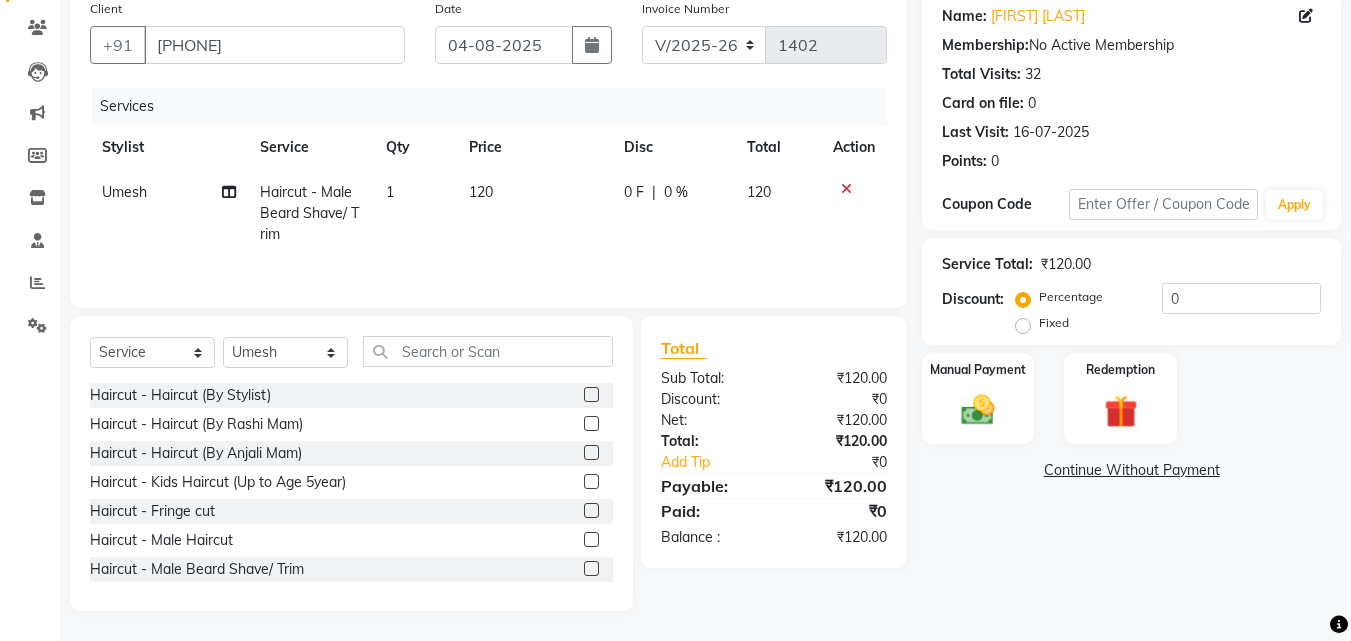 scroll, scrollTop: 0, scrollLeft: 0, axis: both 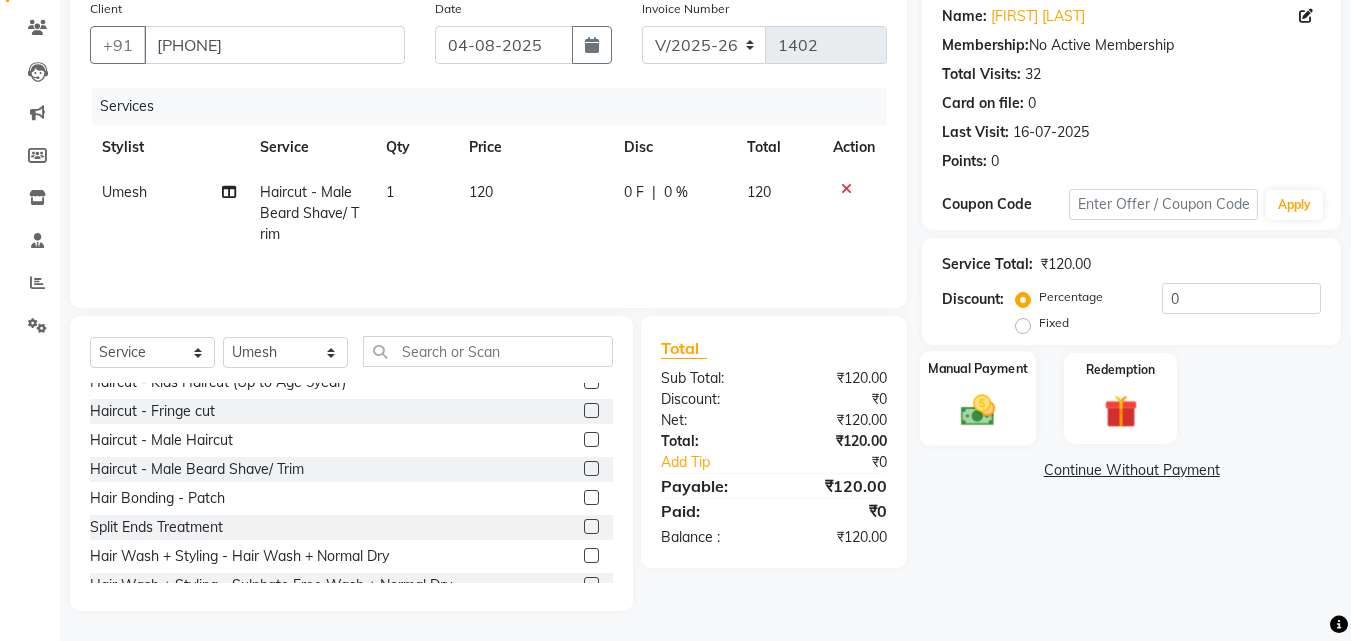 click on "Manual Payment" 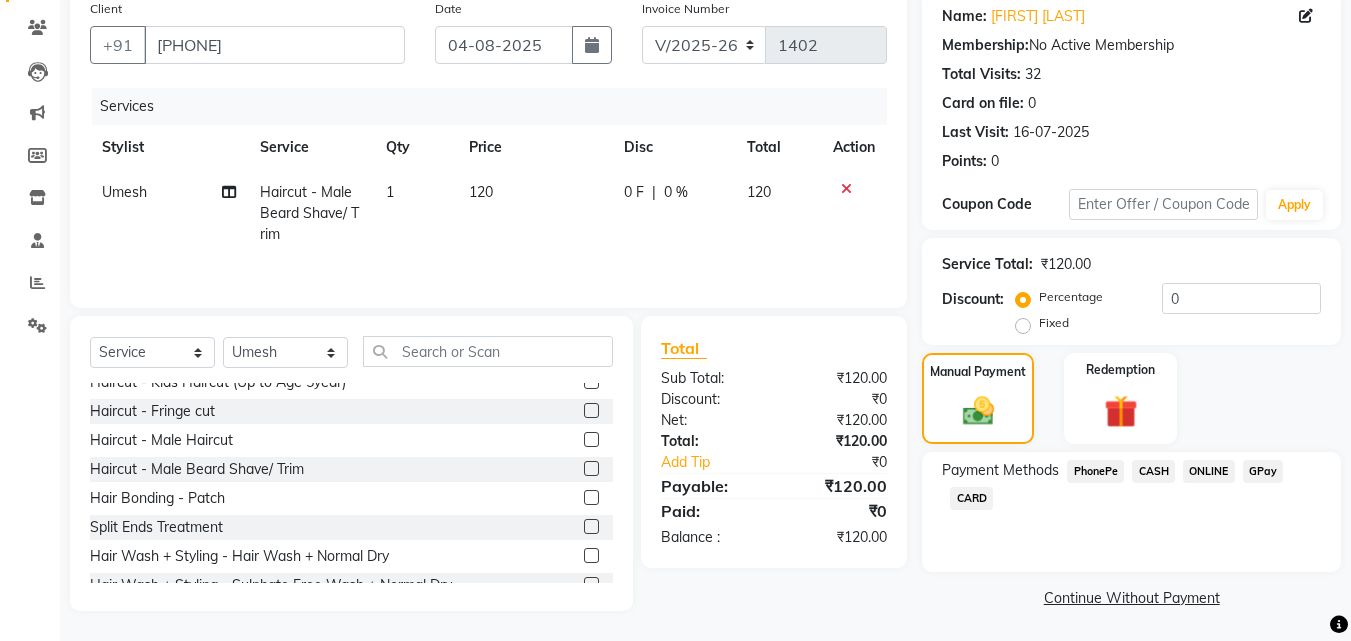 click on "GPay" 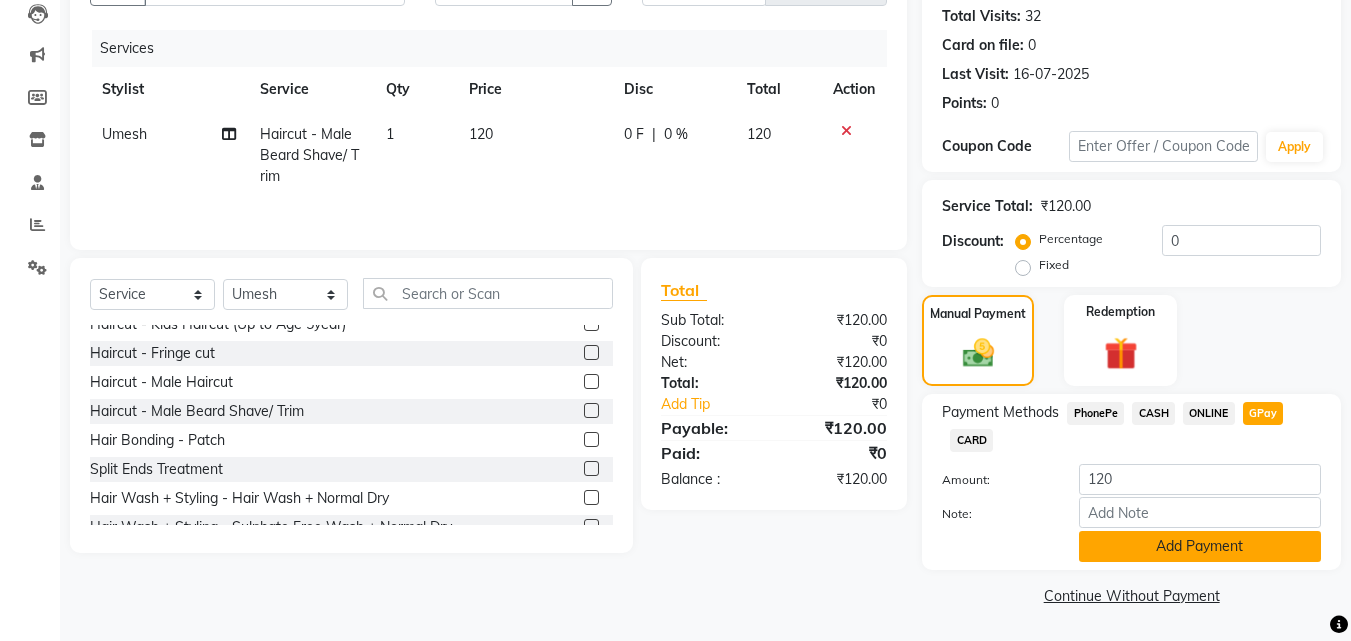 click on "Add Payment" 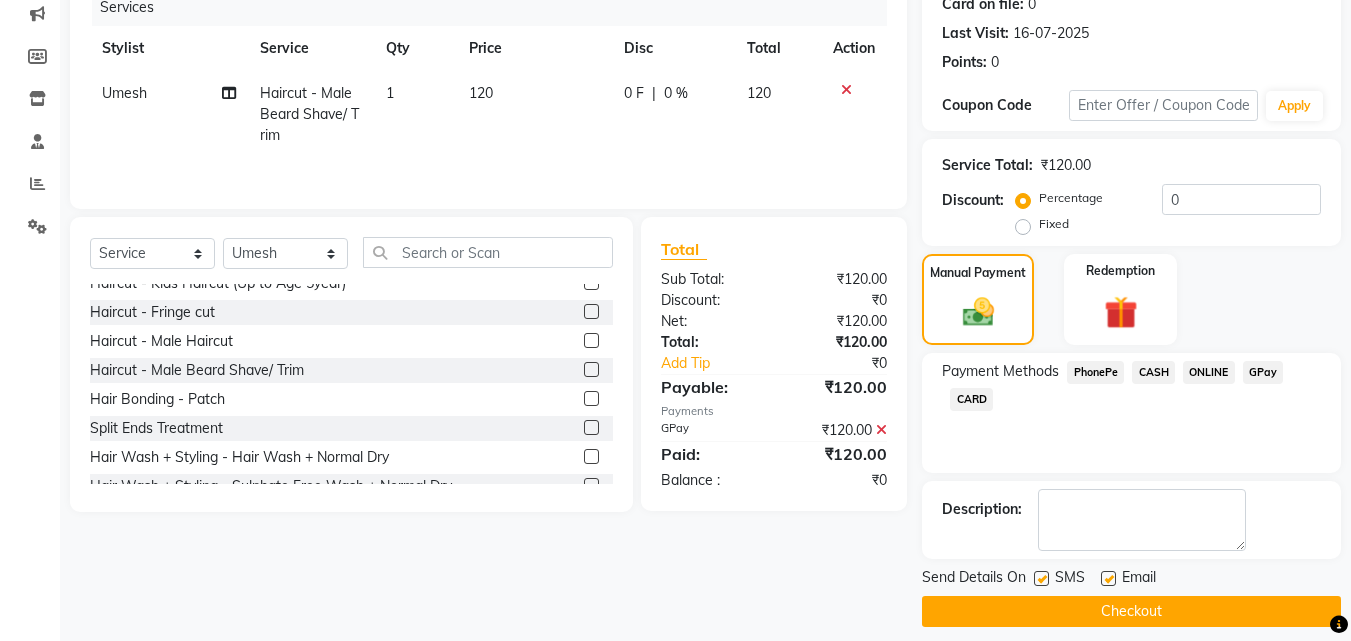 scroll, scrollTop: 275, scrollLeft: 0, axis: vertical 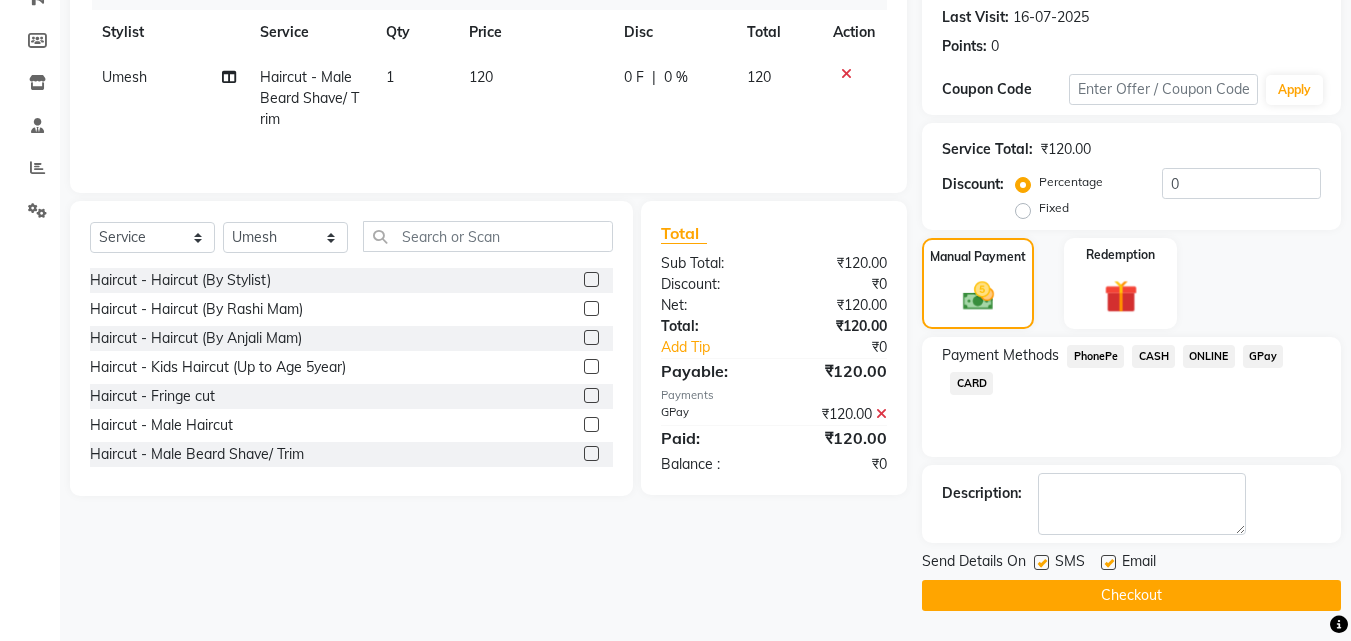 click on "Email" 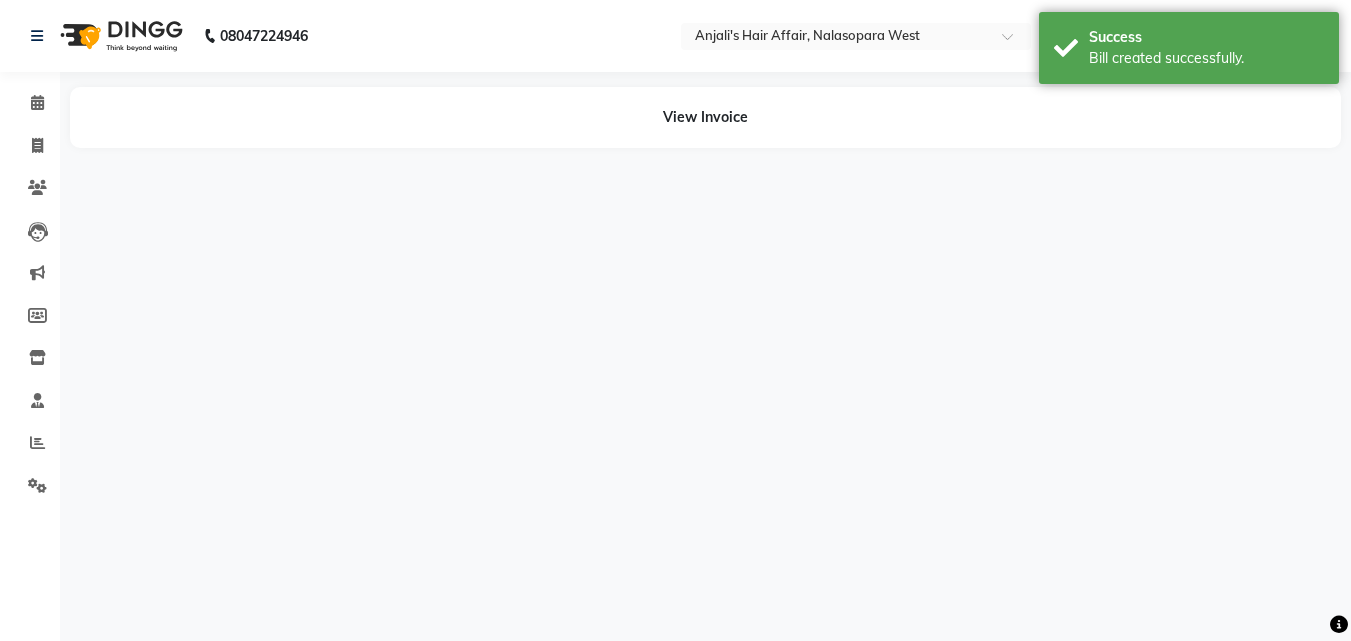 scroll, scrollTop: 0, scrollLeft: 0, axis: both 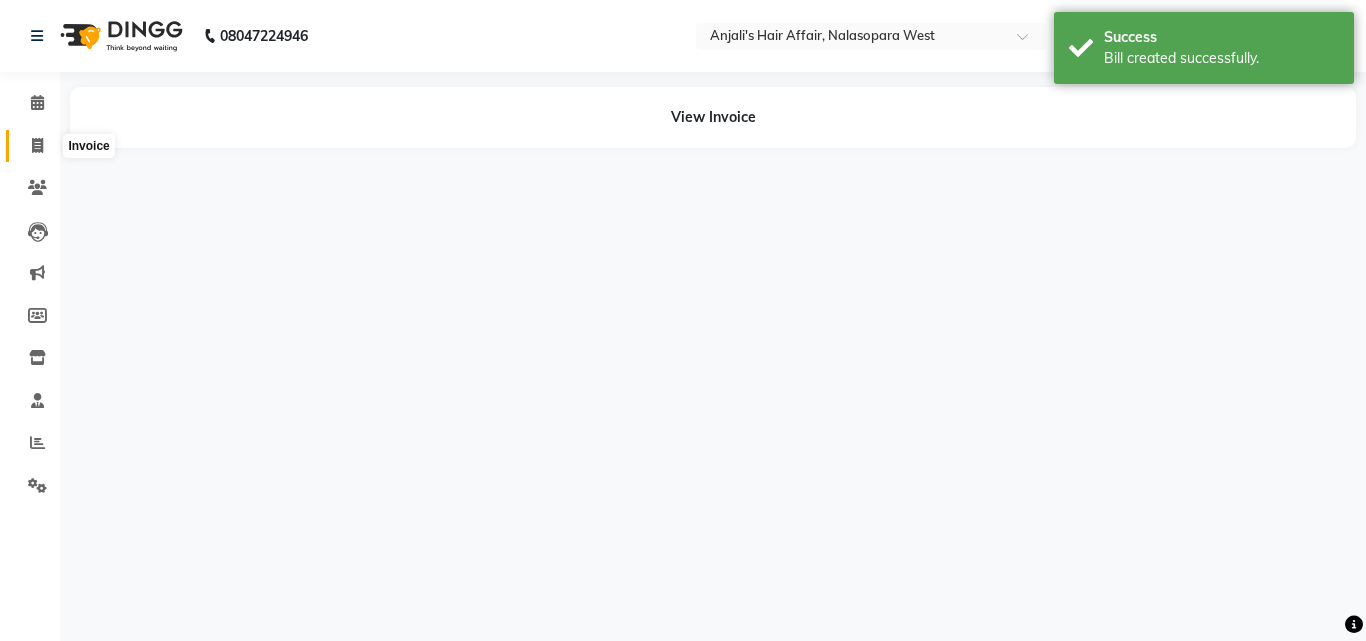 click 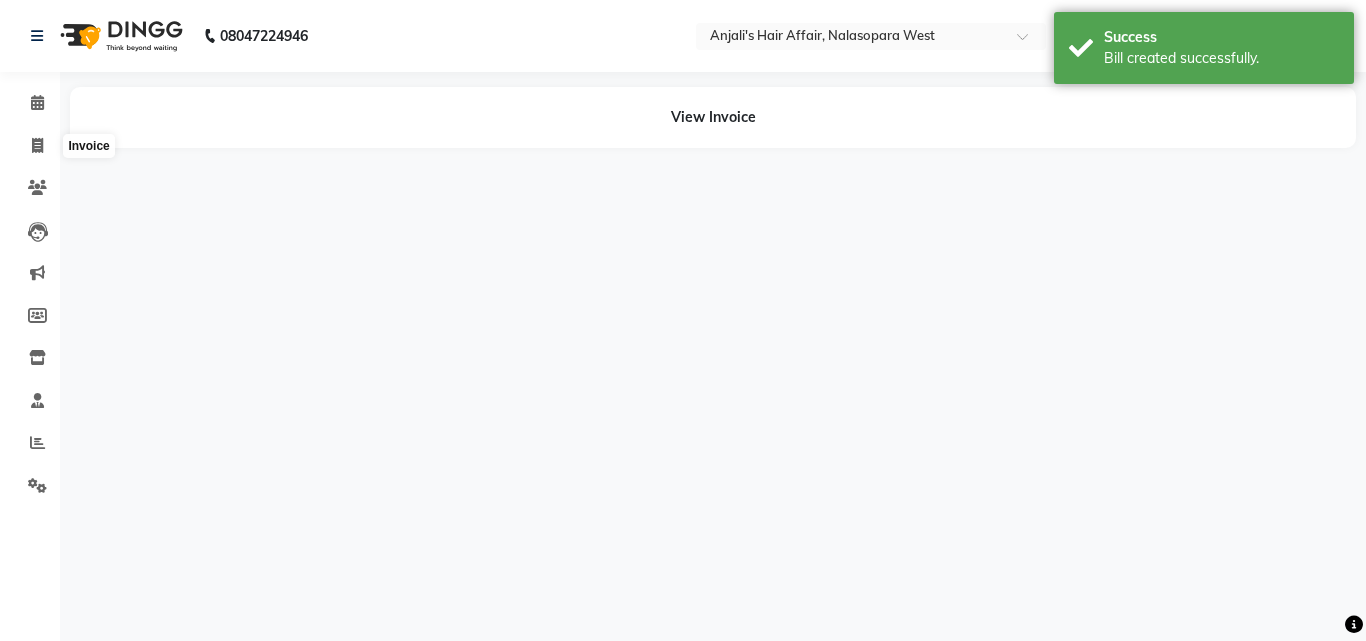 select on "service" 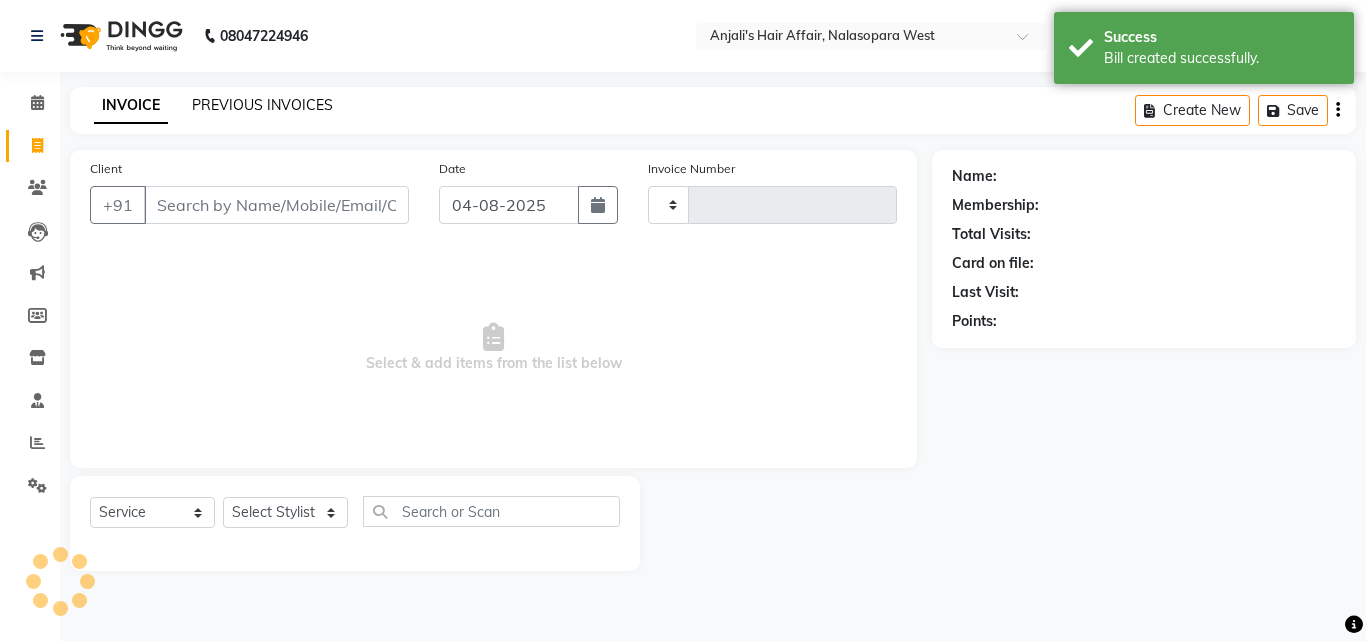 type on "1403" 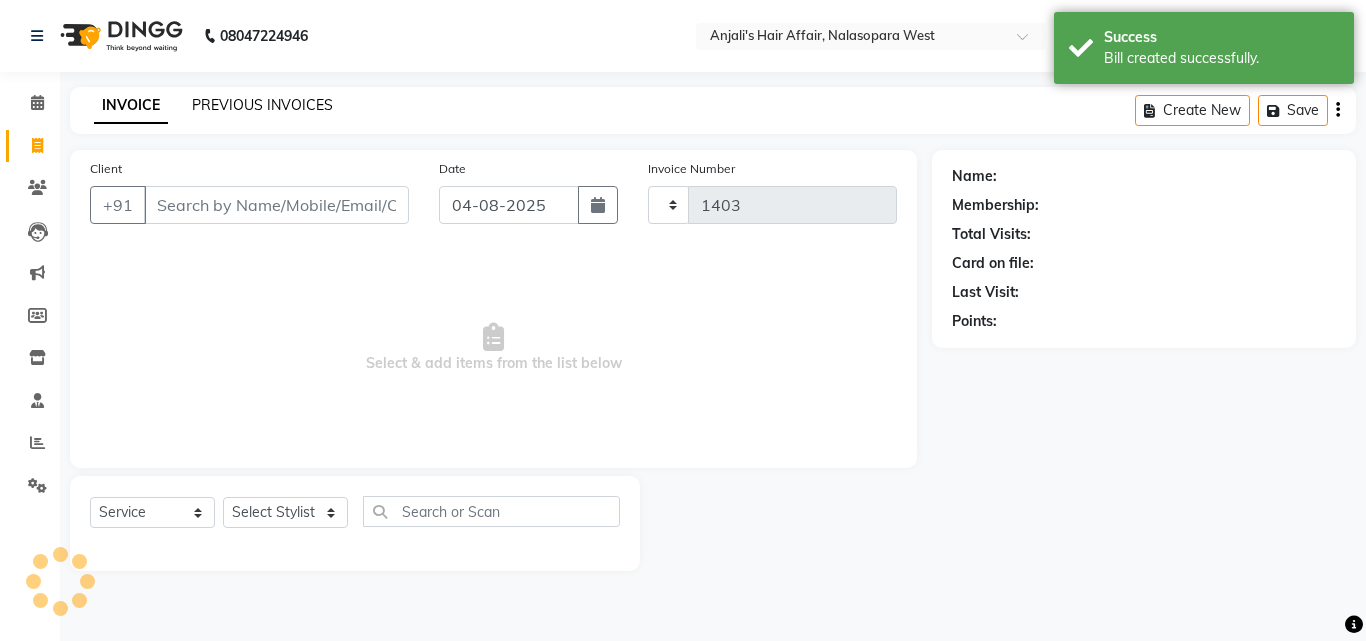 select on "6172" 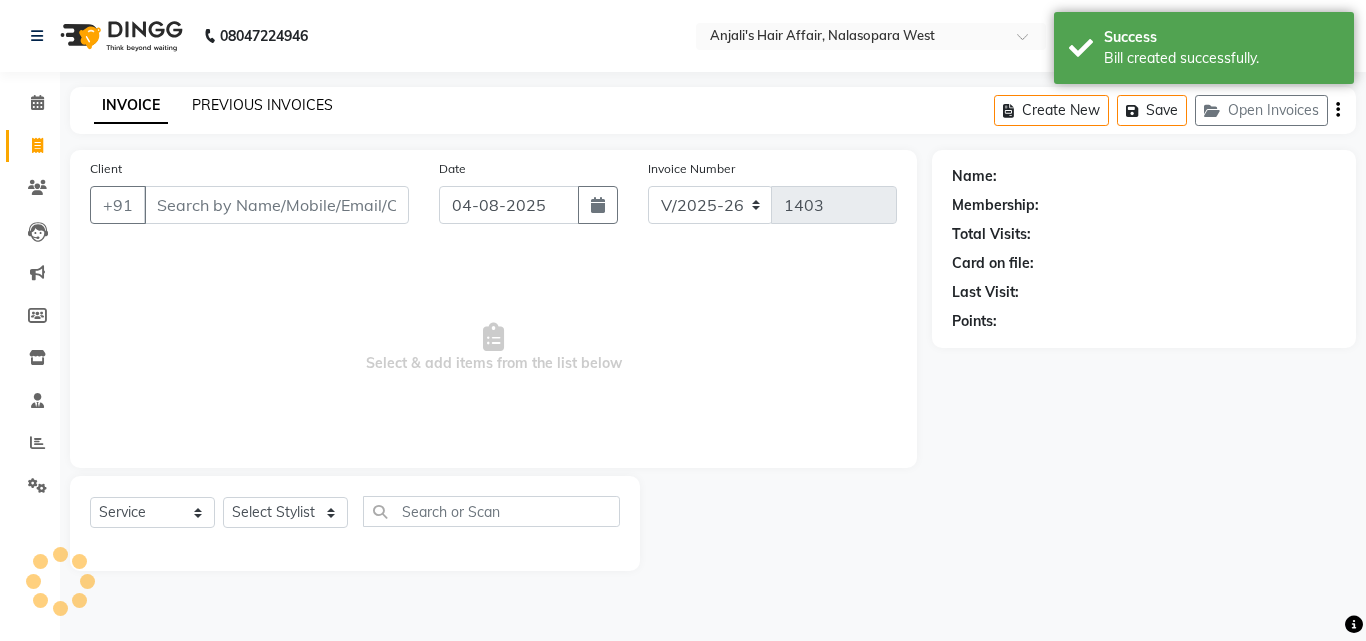 click on "PREVIOUS INVOICES" 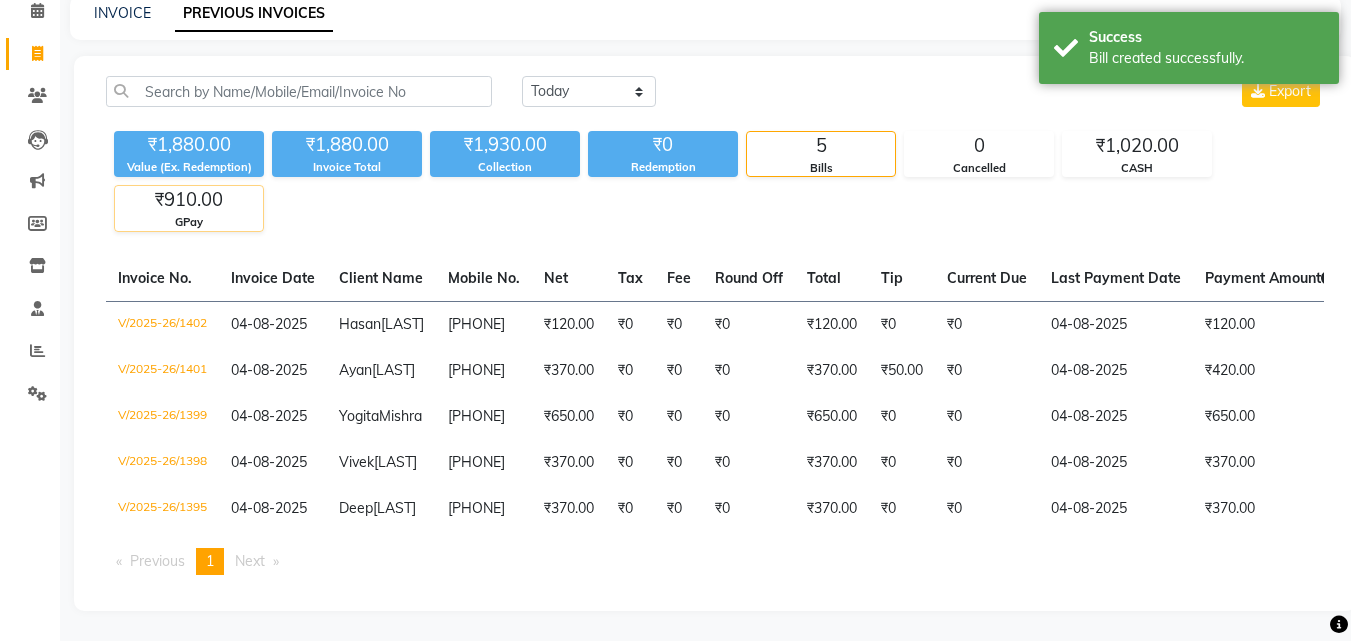 scroll, scrollTop: 0, scrollLeft: 0, axis: both 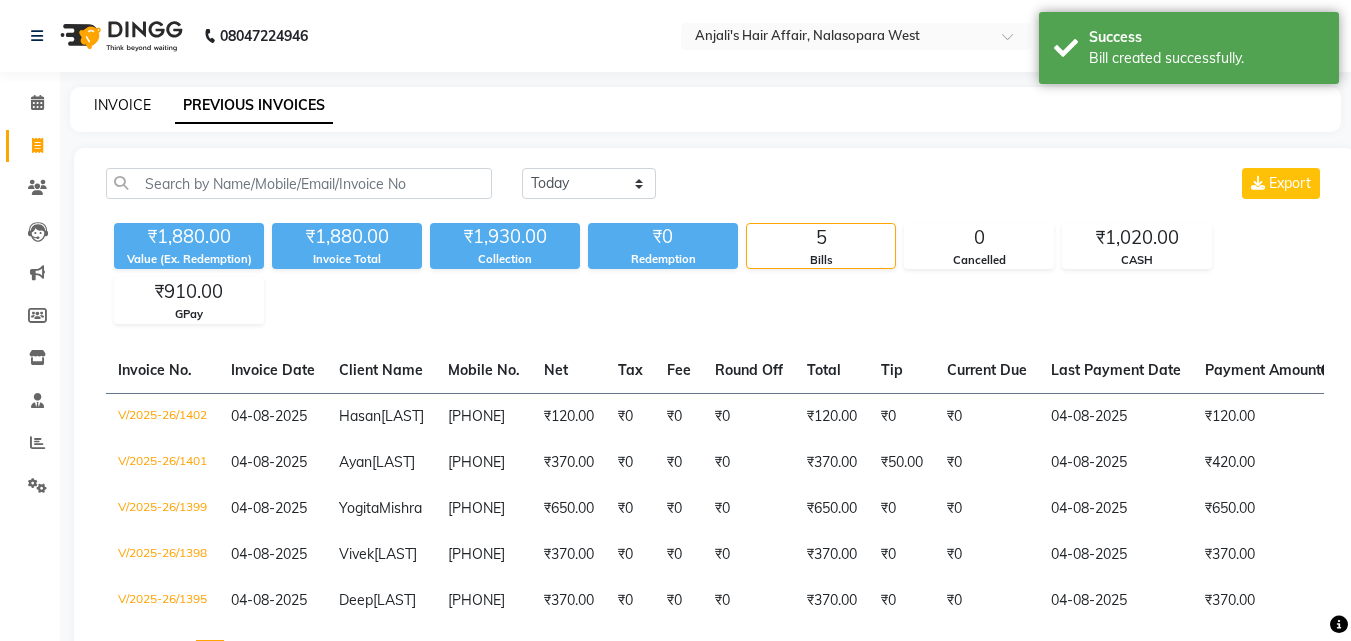 click on "INVOICE" 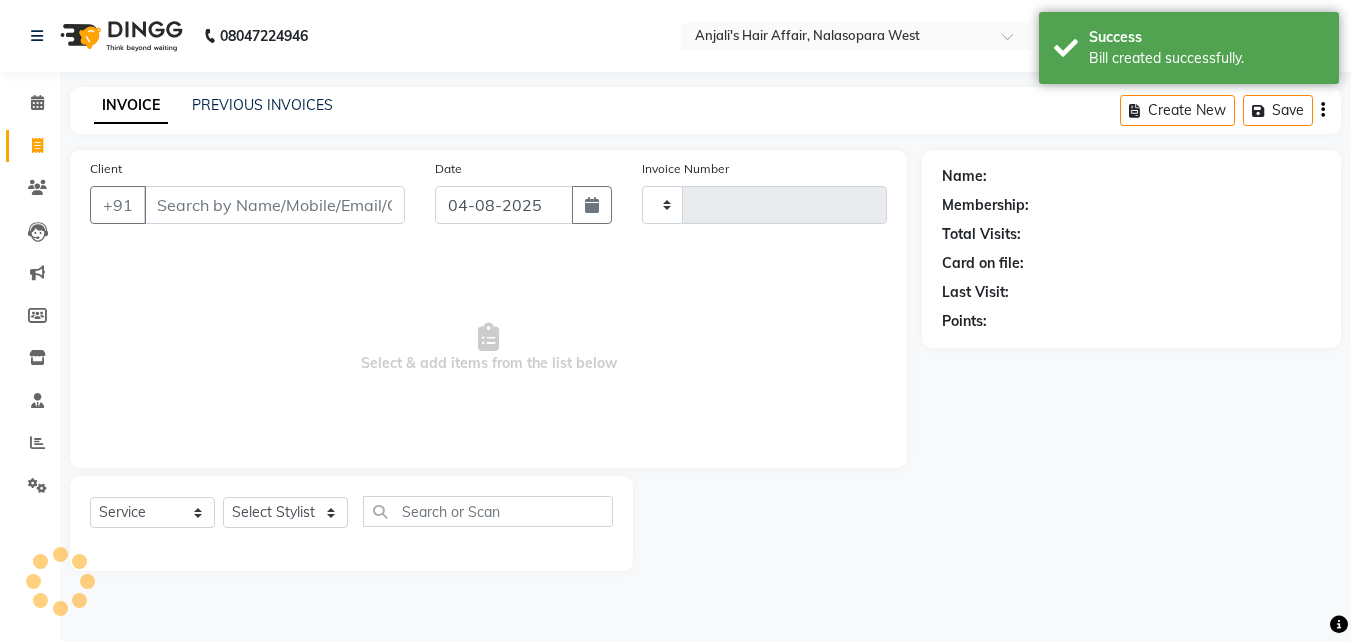 type on "1403" 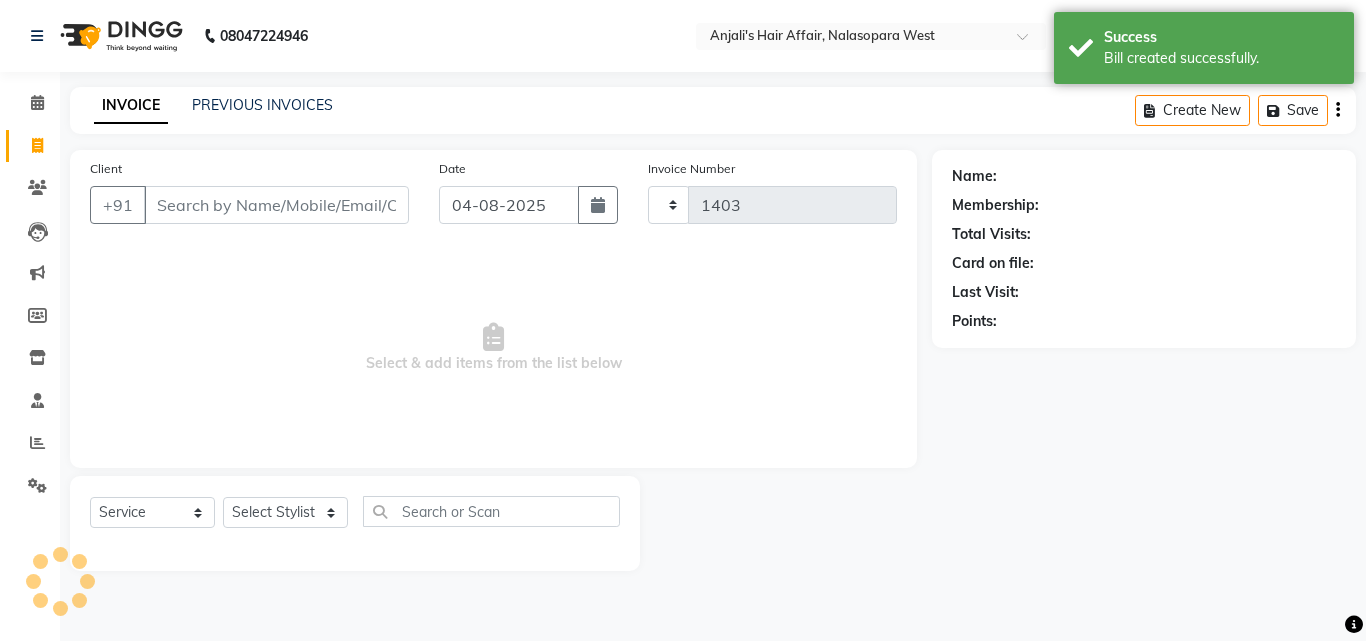 select on "6172" 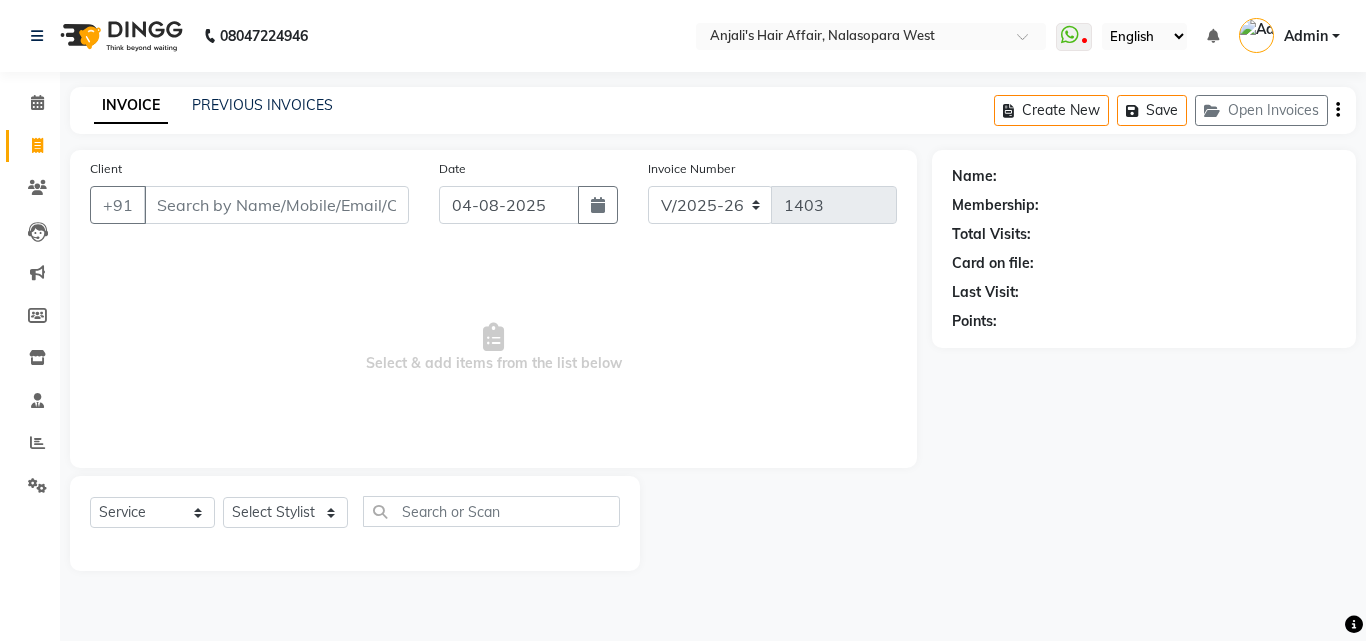 click on "Client" at bounding box center [276, 205] 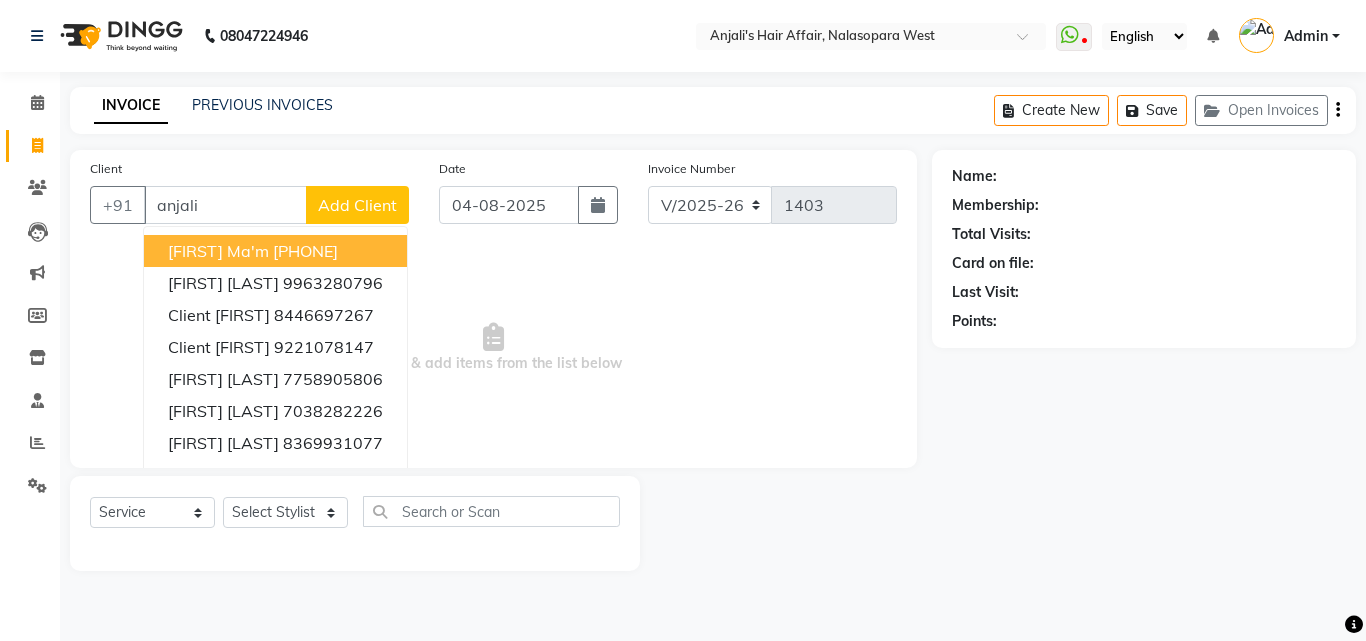 click on "[PHONE]" at bounding box center (305, 251) 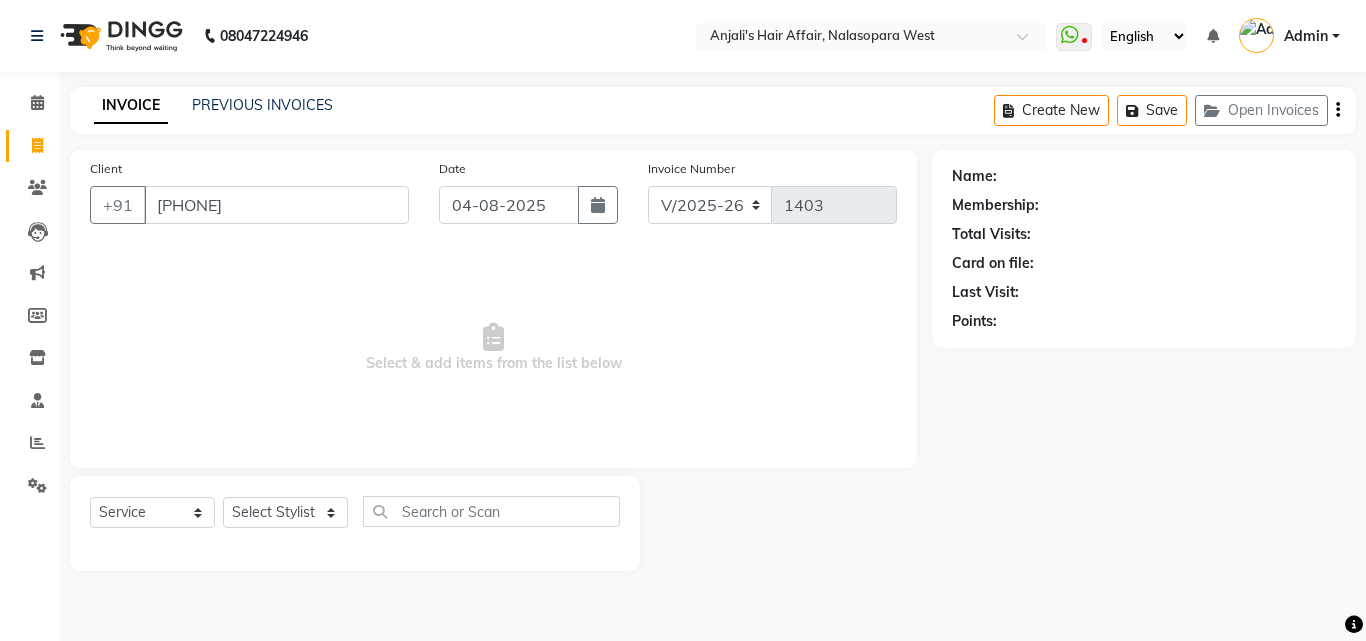 type on "[PHONE]" 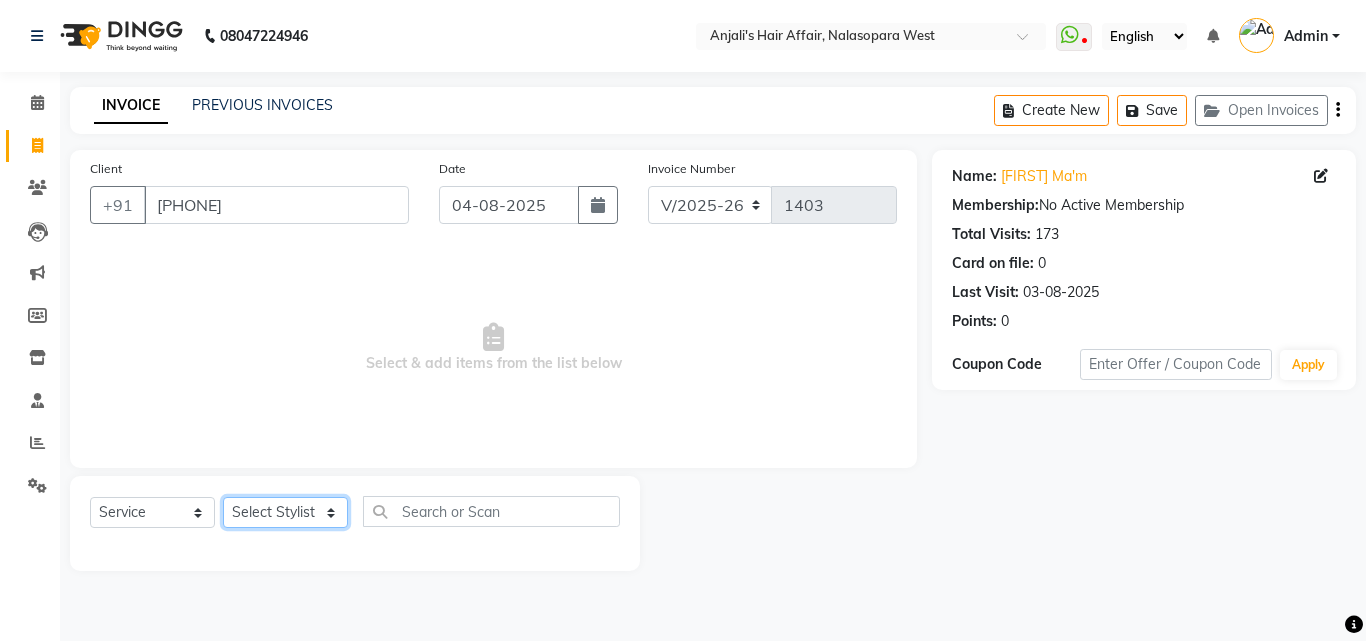 click on "Select Stylist [FIRST] Dilip Hair Affair Laksh Rashi Saniya Sayali Shweta Sushmita Umesh" 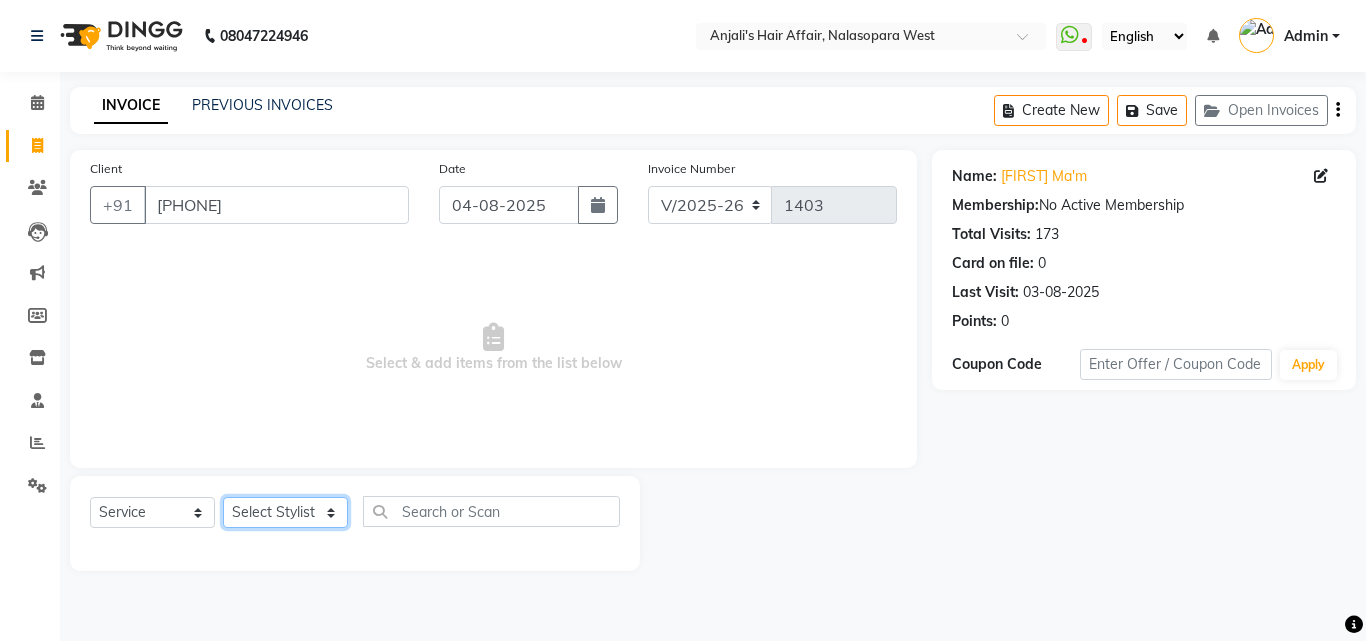 select on "86313" 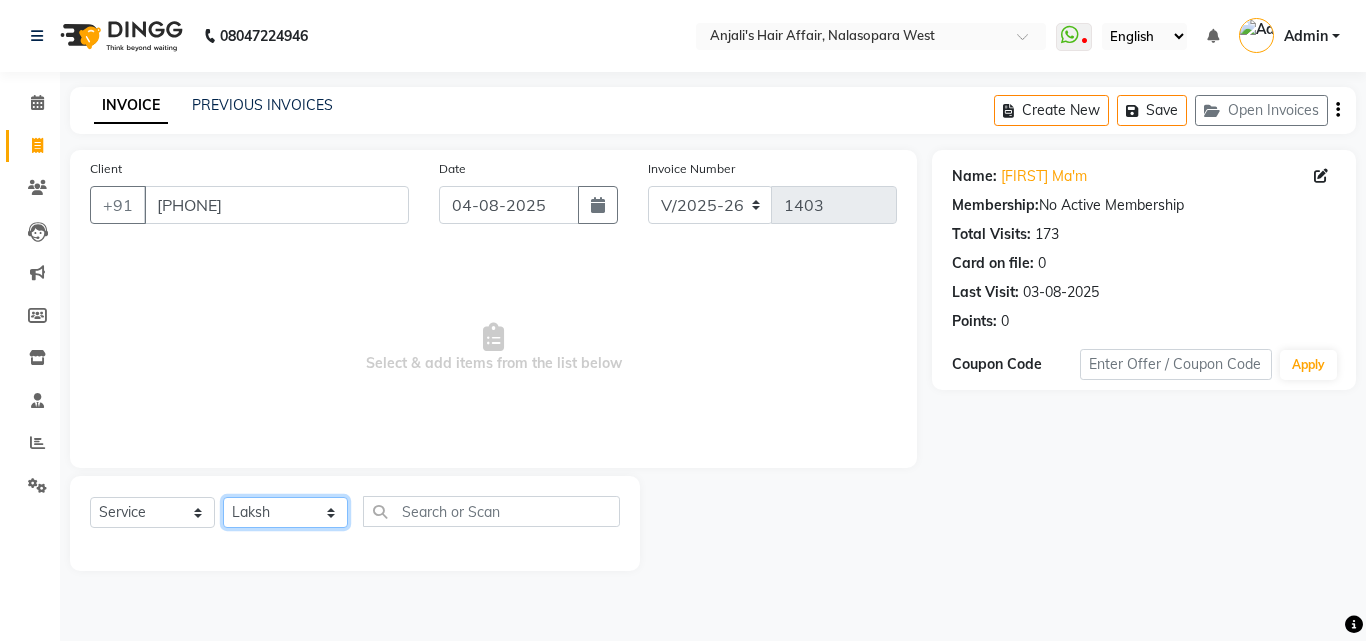 click on "Select Stylist [FIRST] Dilip Hair Affair Laksh Rashi Saniya Sayali Shweta Sushmita Umesh" 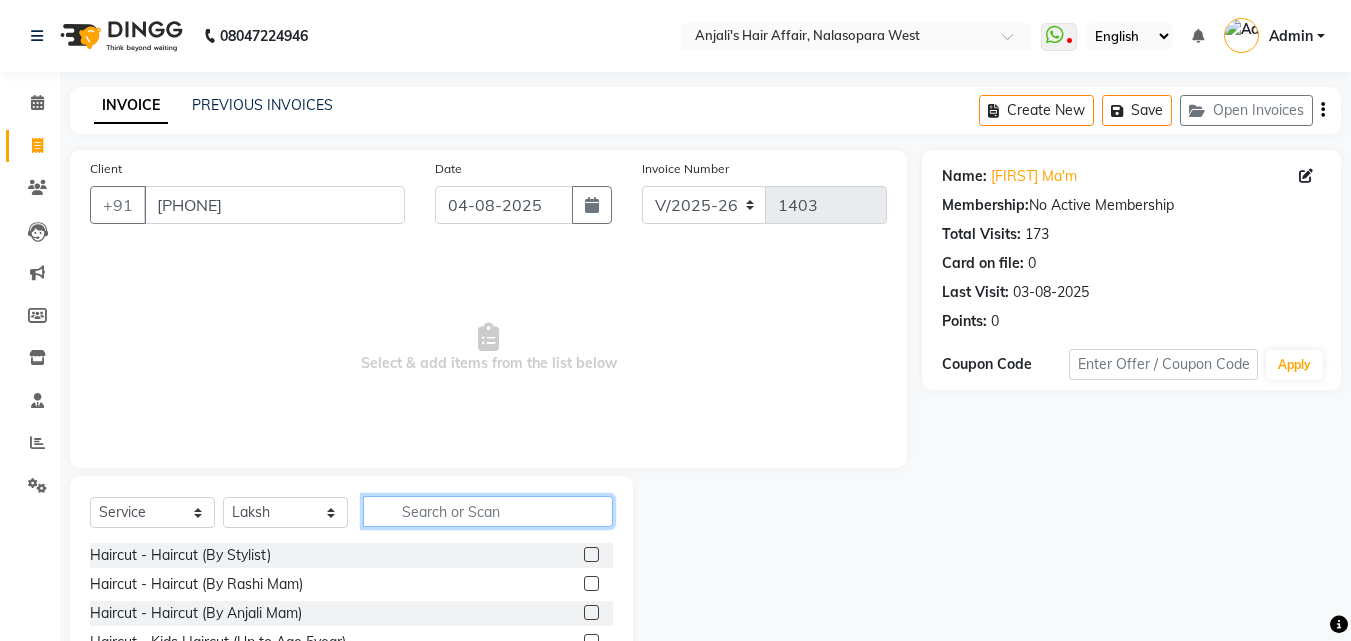 click 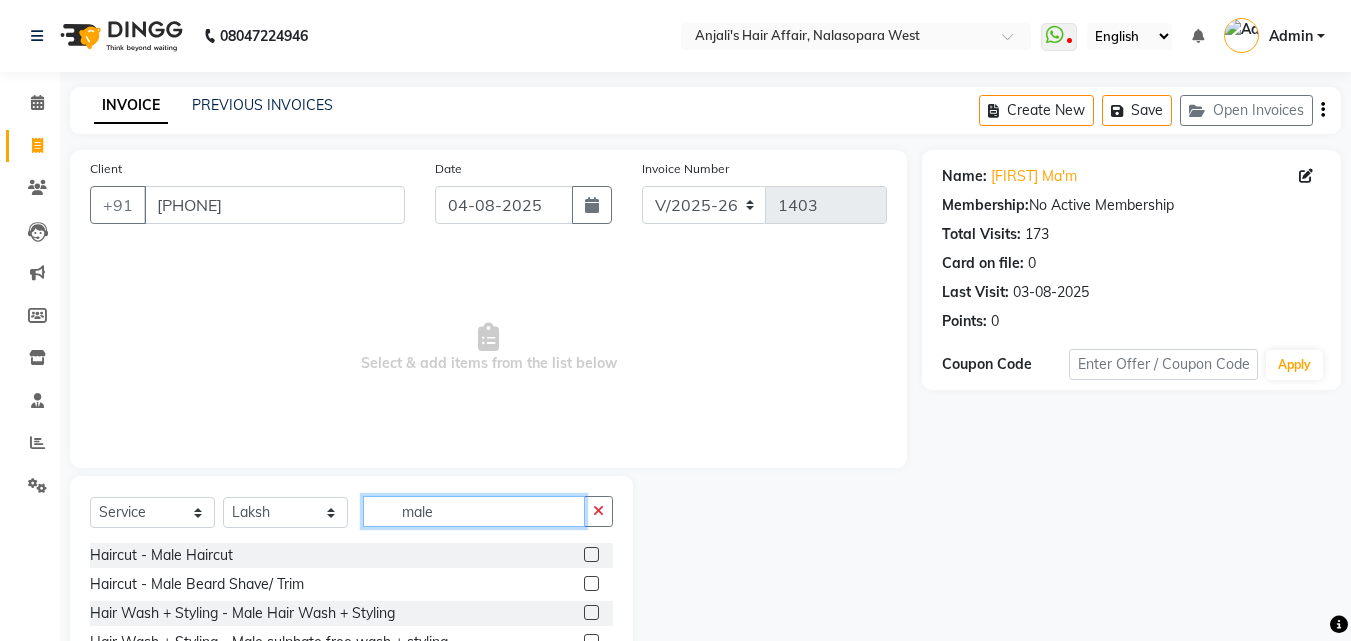 type on "male" 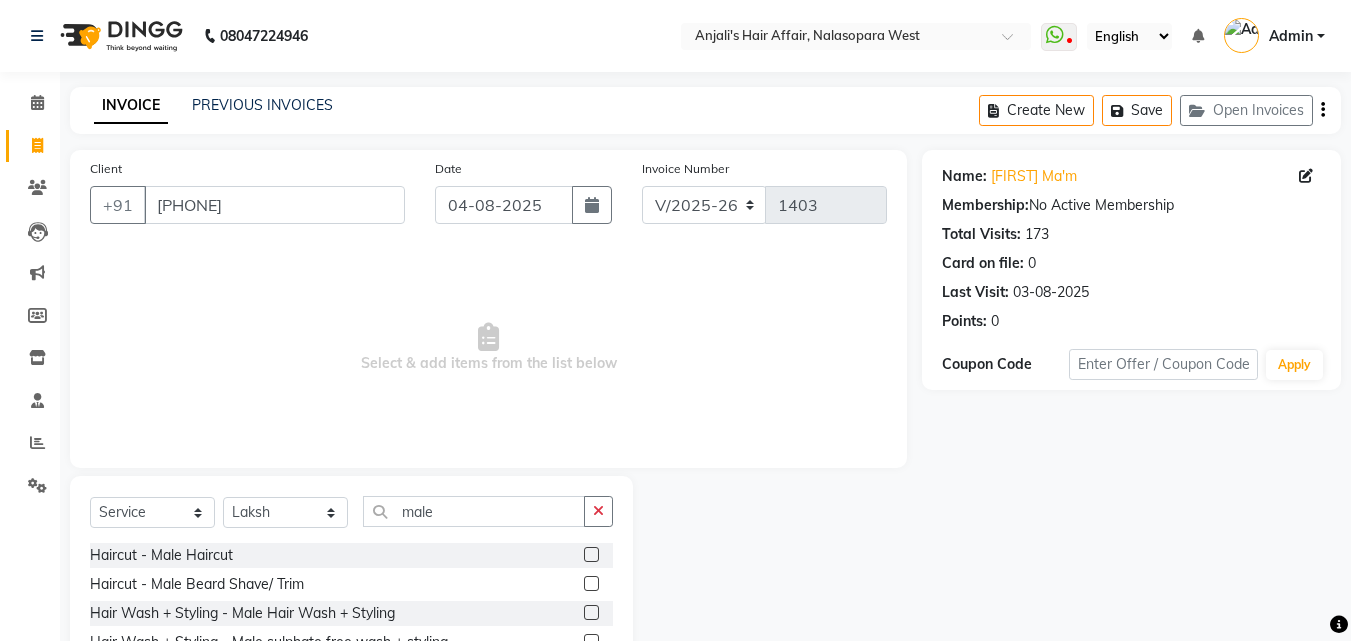 click on "Haircut - Male Haircut  Haircut - Male Beard Shave/ Trim  Hair Wash + Styling - Male Hair Wash + Styling  Hair Wash + Styling - Male sulphate free wash + styling  Hair Color - Male Hair Color Natural  Hair Color - Male Amonia Free Color  Hair Color - Male Fashion Color  Hair Color - Male Highlights  Hair Color - Male Beard / Mustache Color  Hair Color - Male Beard / Mustache Amonia Free Color  Hair Spa & De-Stress Services- Male Hair Spa  Hair Spa & De-Stress Services - Male Keratin Spa  Hair Spa & De-Stress Services - Male Protein Spa  Hair Spa & De-Stress Services - Male Head Massage (Oil)  Hair Spa & De-Stress Services - Male Head Massage (Cream-Oil)  Texture Service Shoulder - Male Smoothening  Texture Service Shoulder - Male Keratin  Texture Service Shoulder - Male Zap Advanced keratin  Texture Service Shoulder - Male Taninoplastia  Threading - Male Eyebrow" 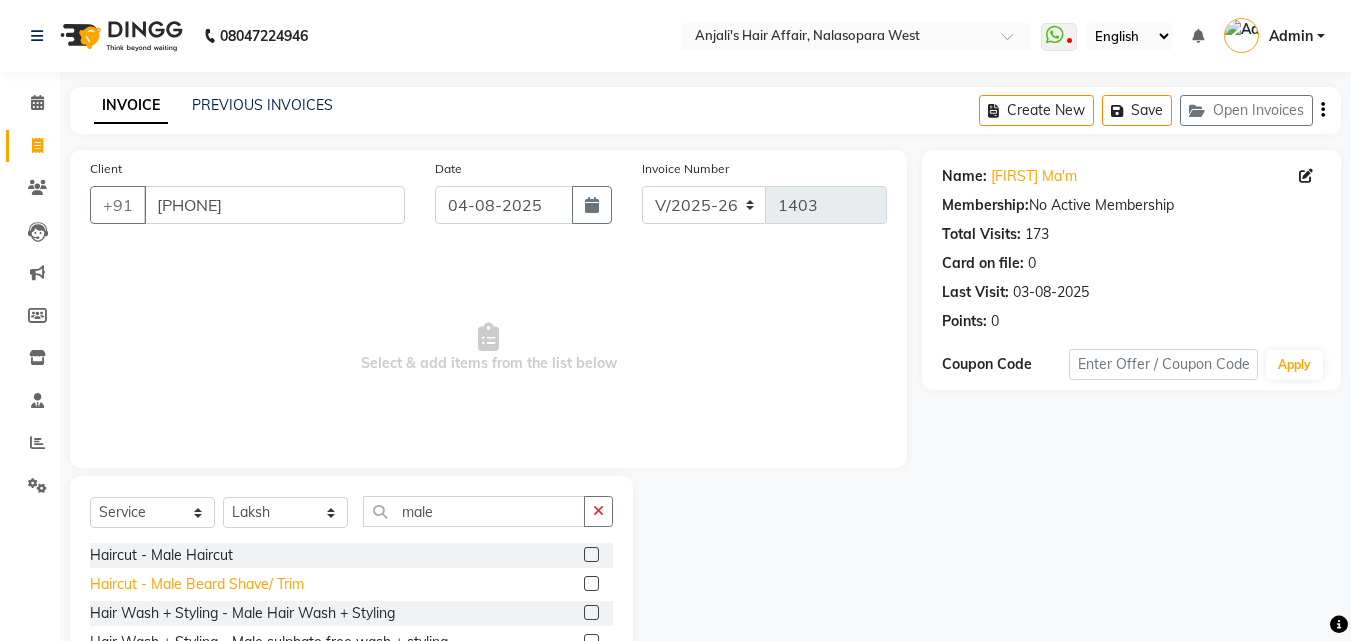 click on "Haircut - Male Beard Shave/ Trim" 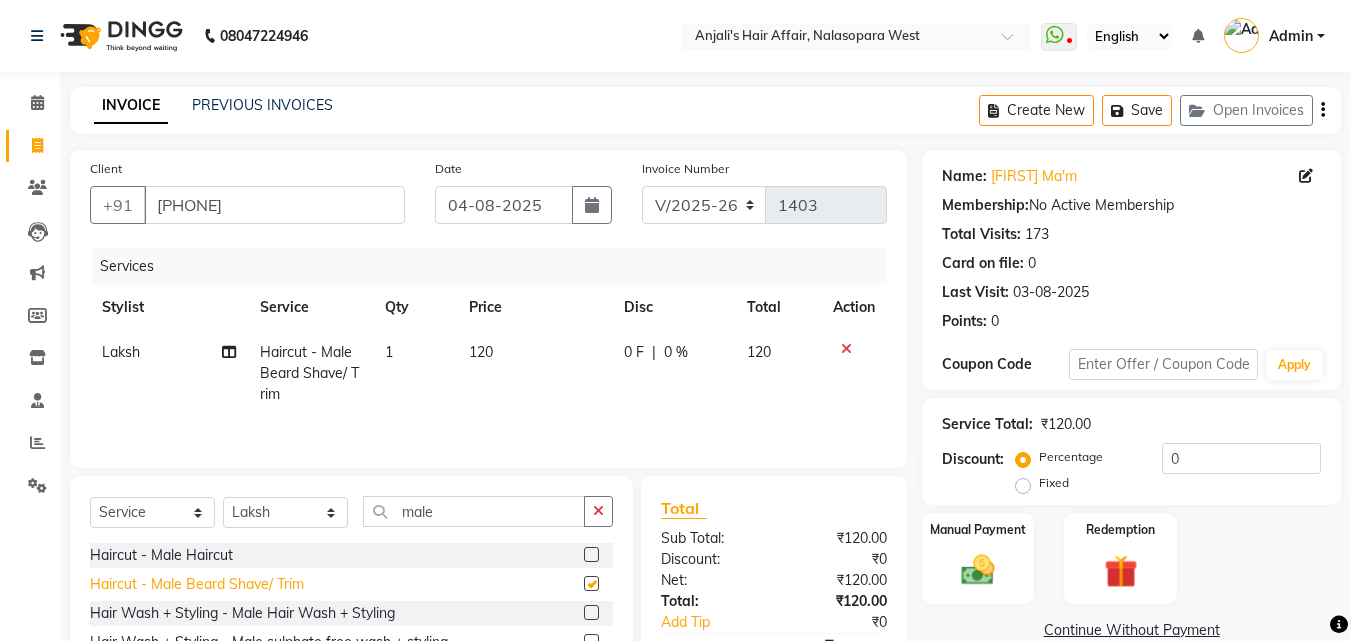 checkbox on "false" 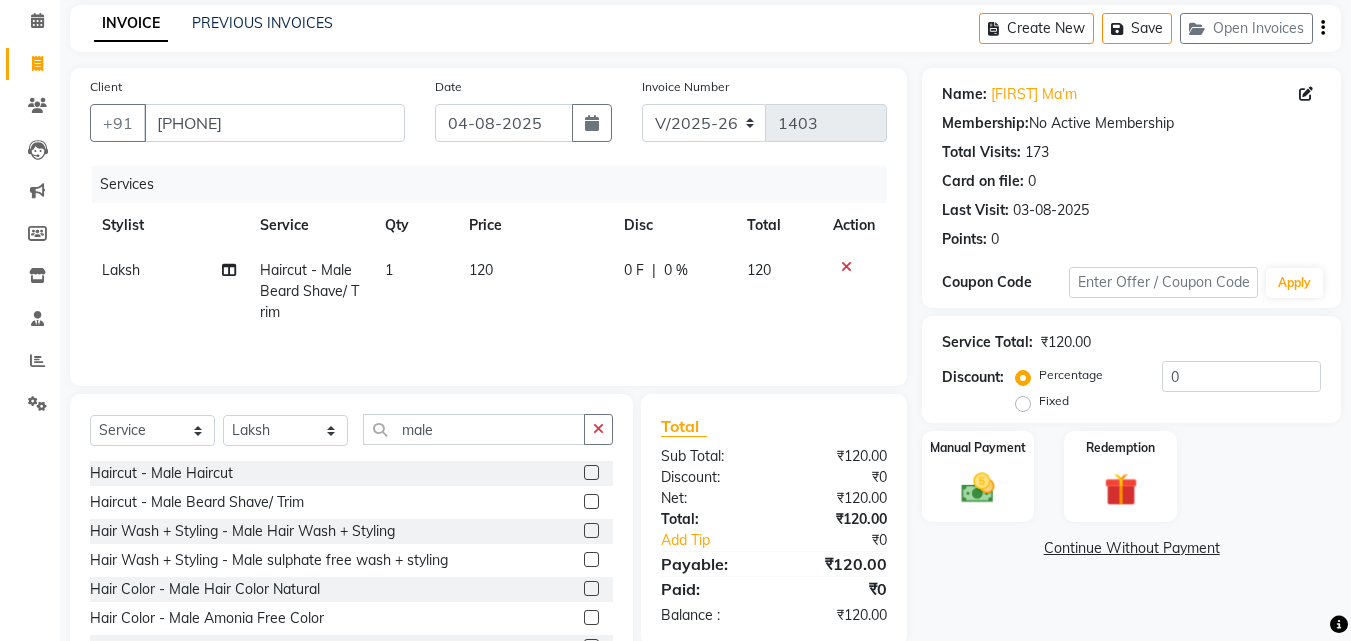 scroll, scrollTop: 160, scrollLeft: 0, axis: vertical 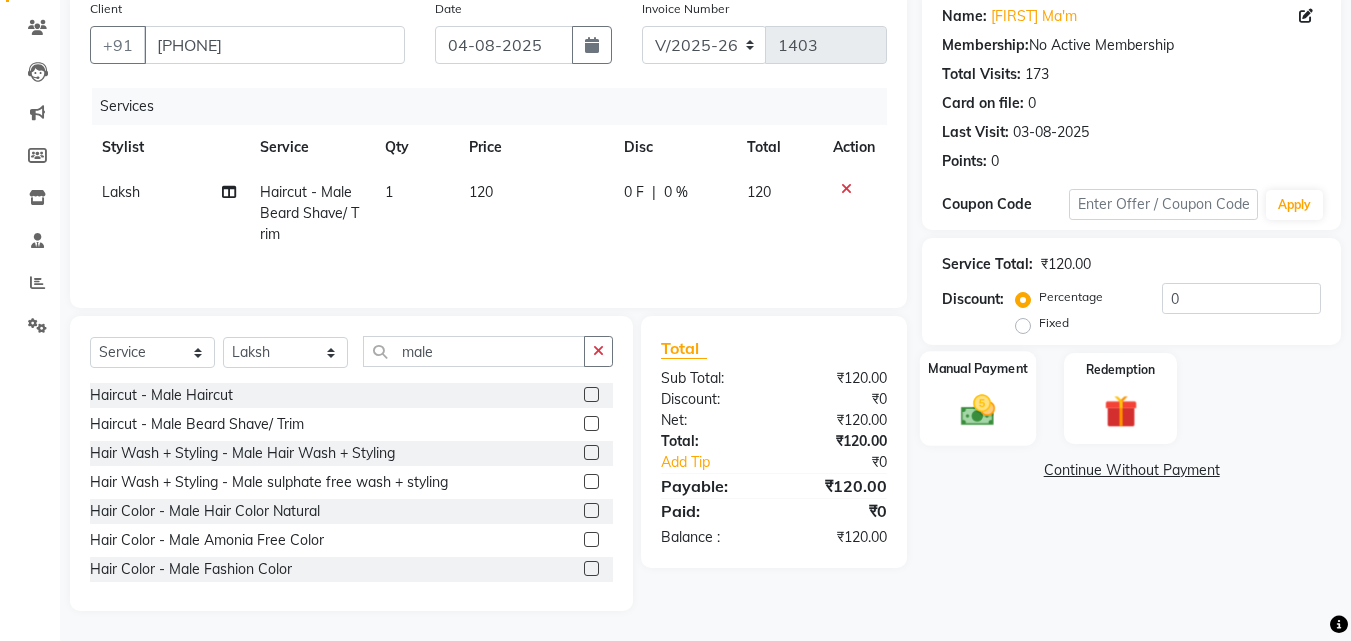 click 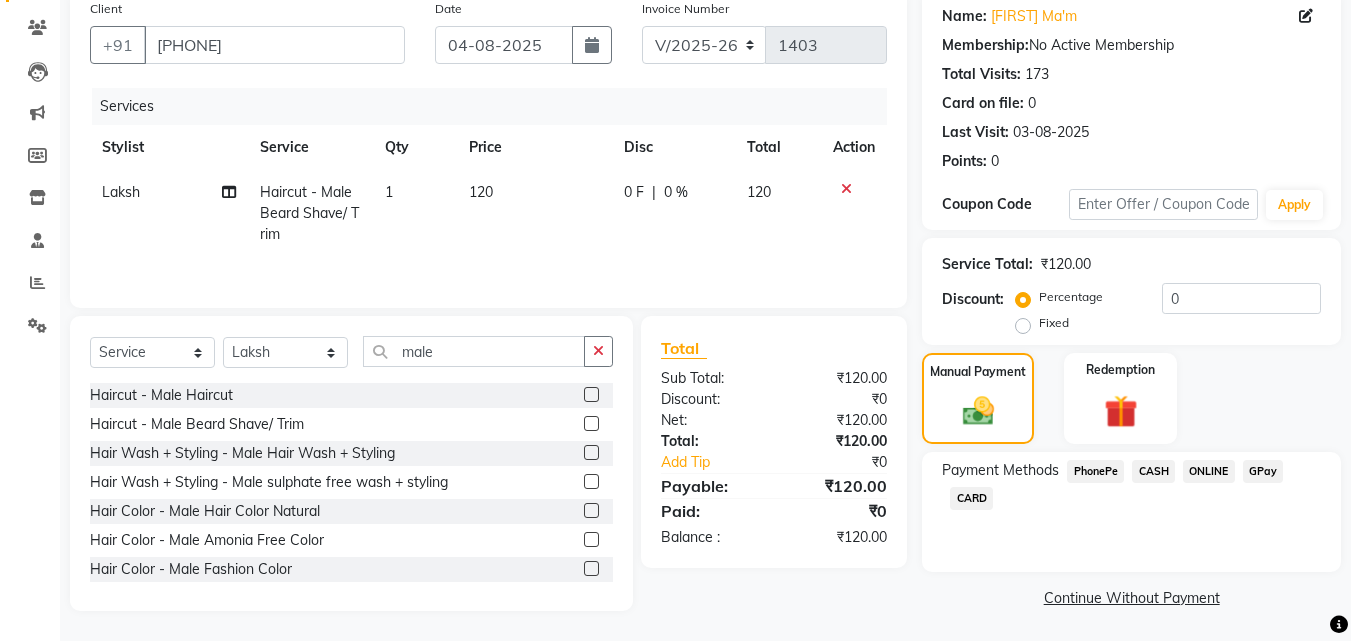 click on "CASH" 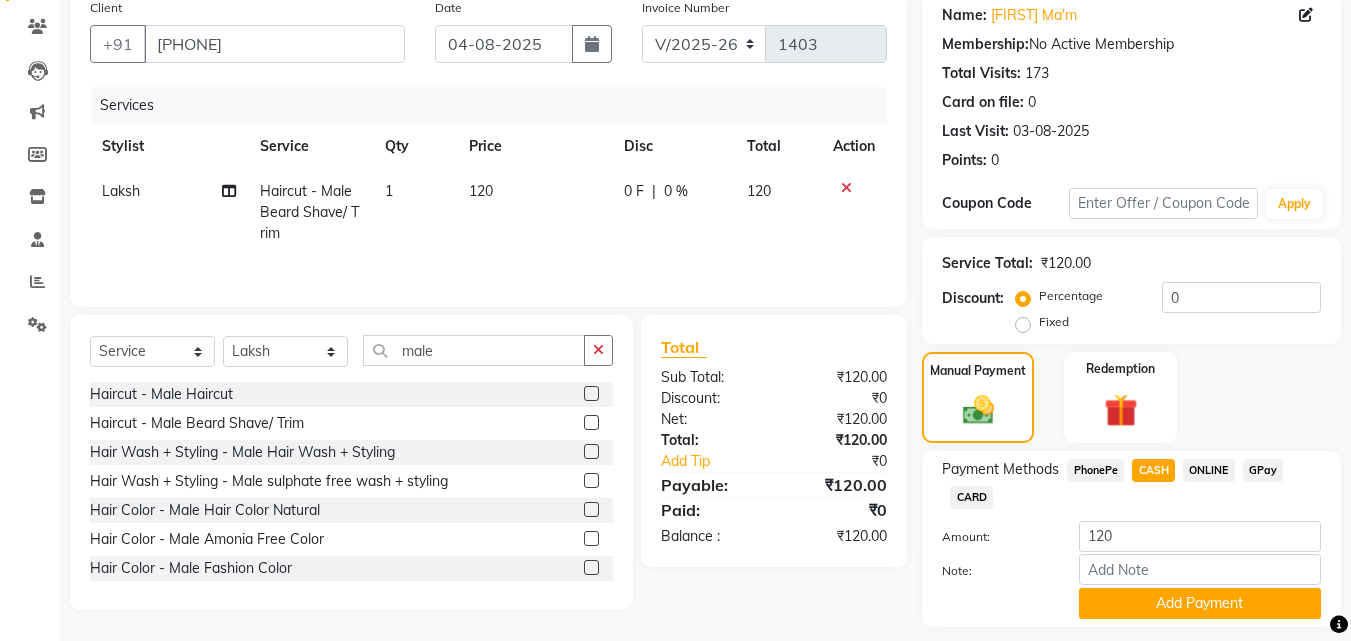 scroll, scrollTop: 218, scrollLeft: 0, axis: vertical 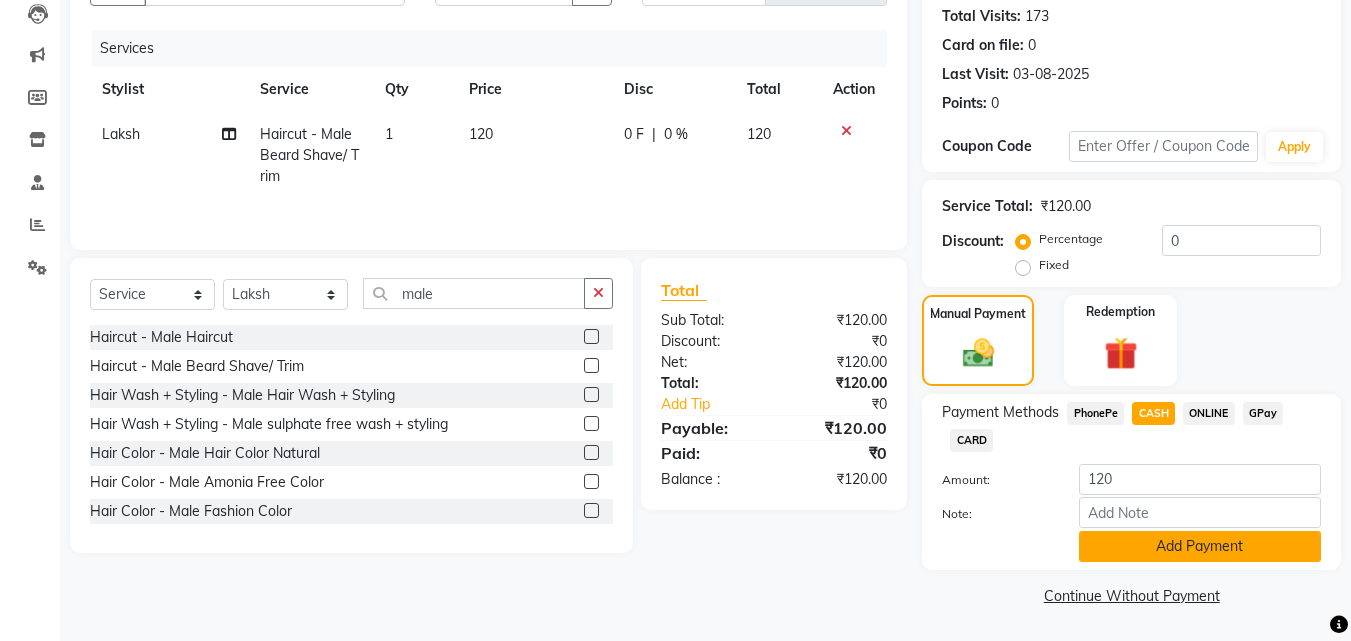 click on "Add Payment" 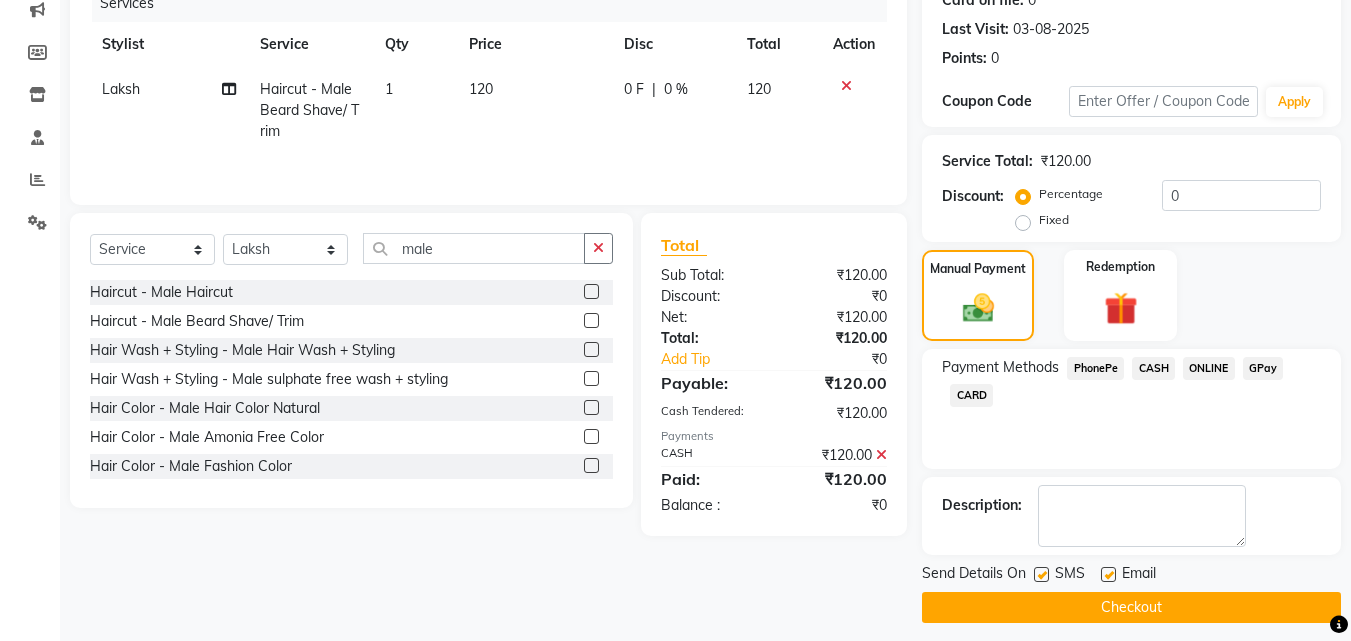 scroll, scrollTop: 275, scrollLeft: 0, axis: vertical 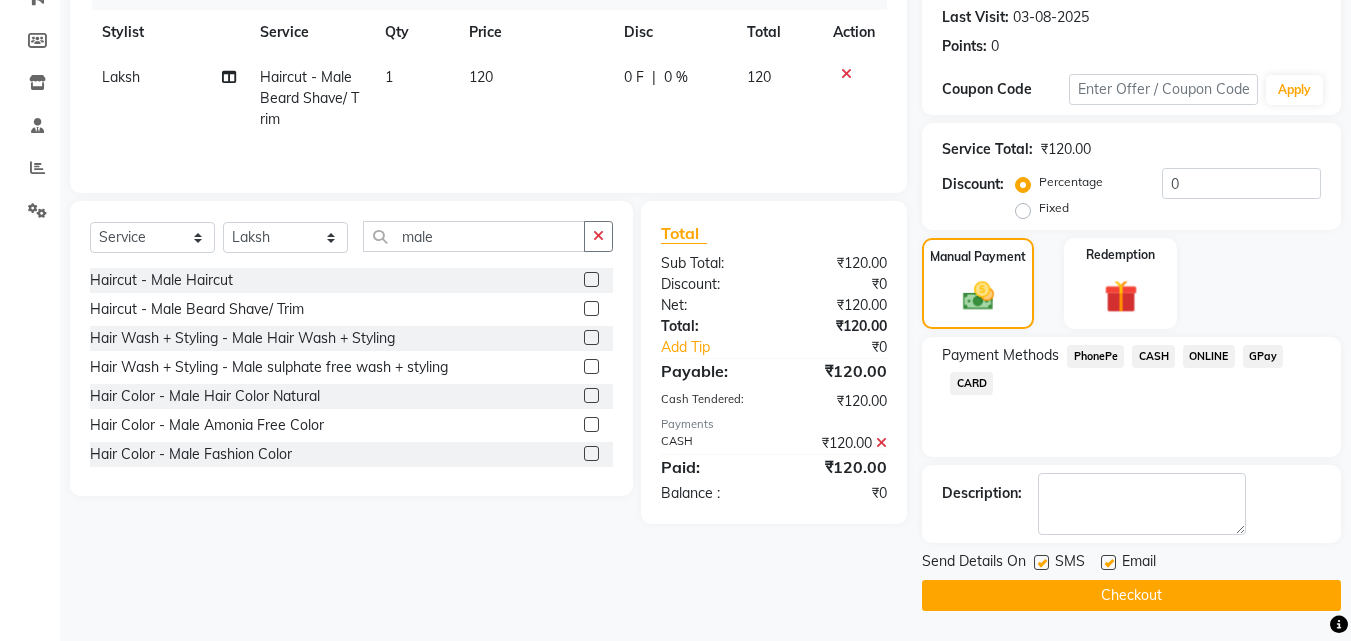click on "Checkout" 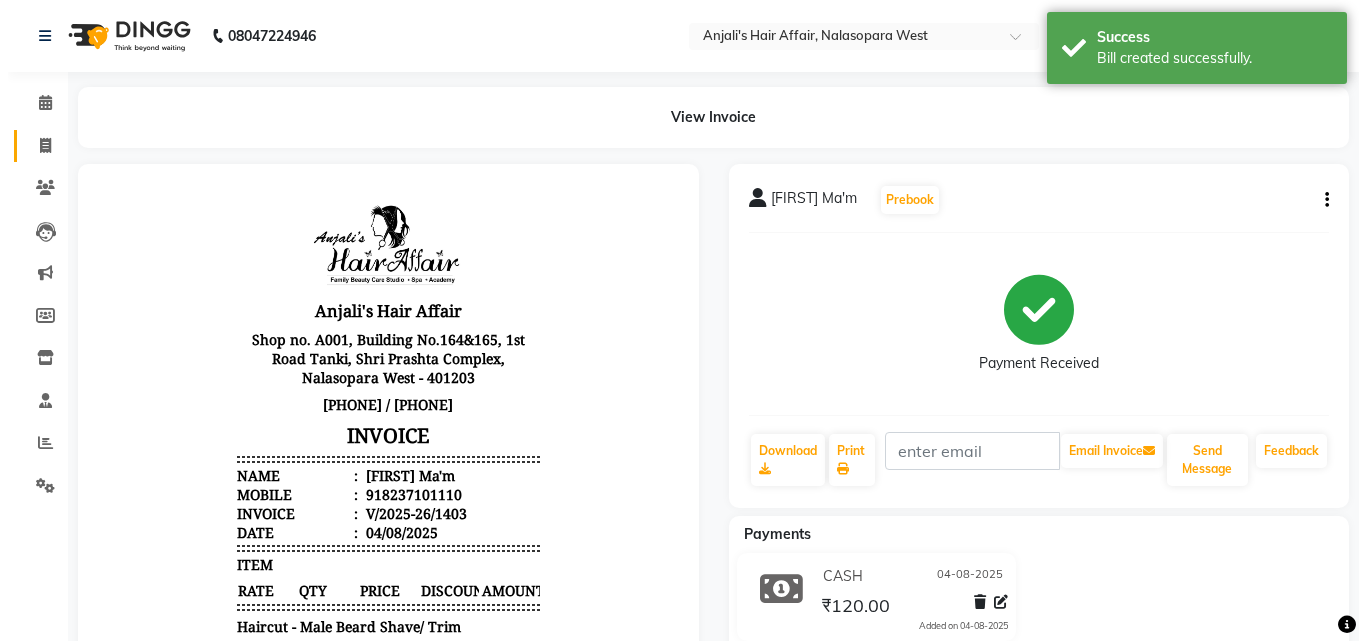 scroll, scrollTop: 0, scrollLeft: 0, axis: both 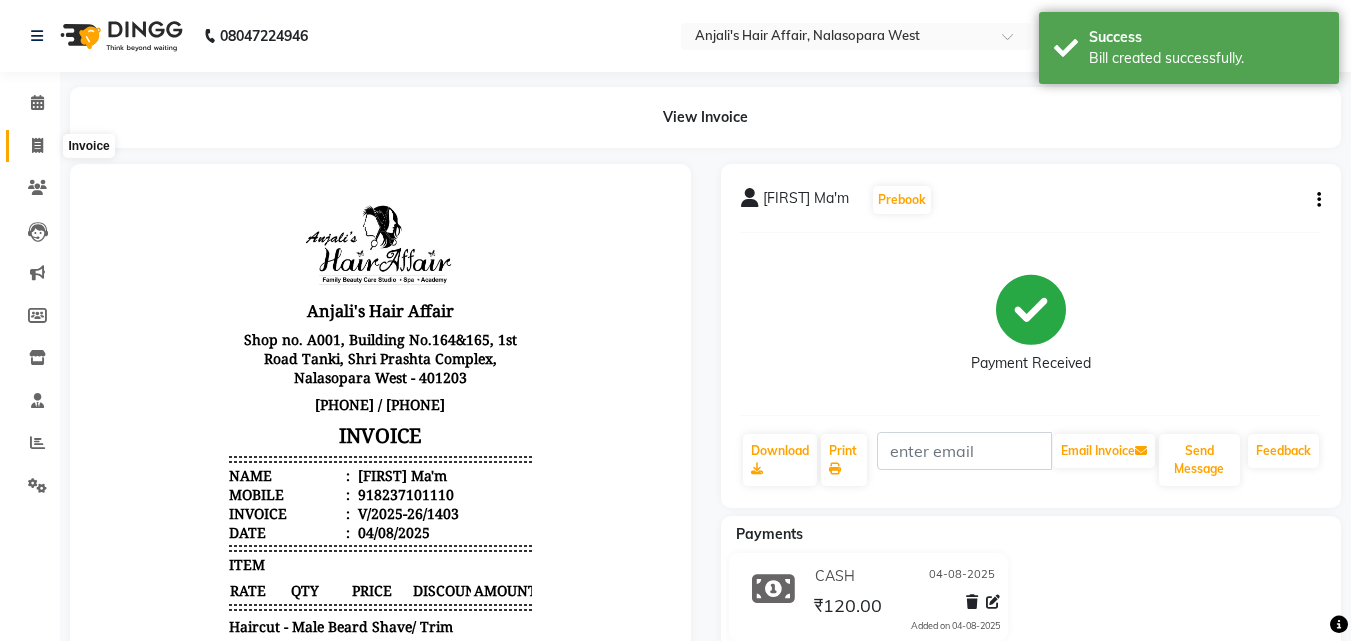 click 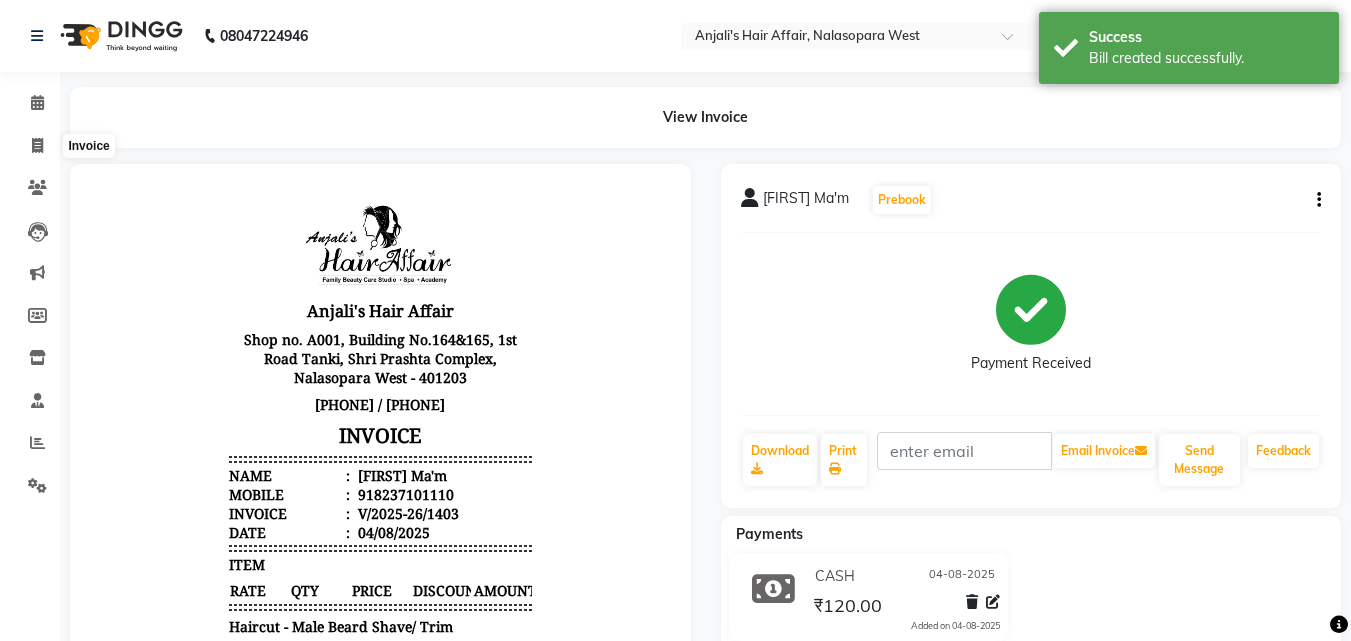 select on "service" 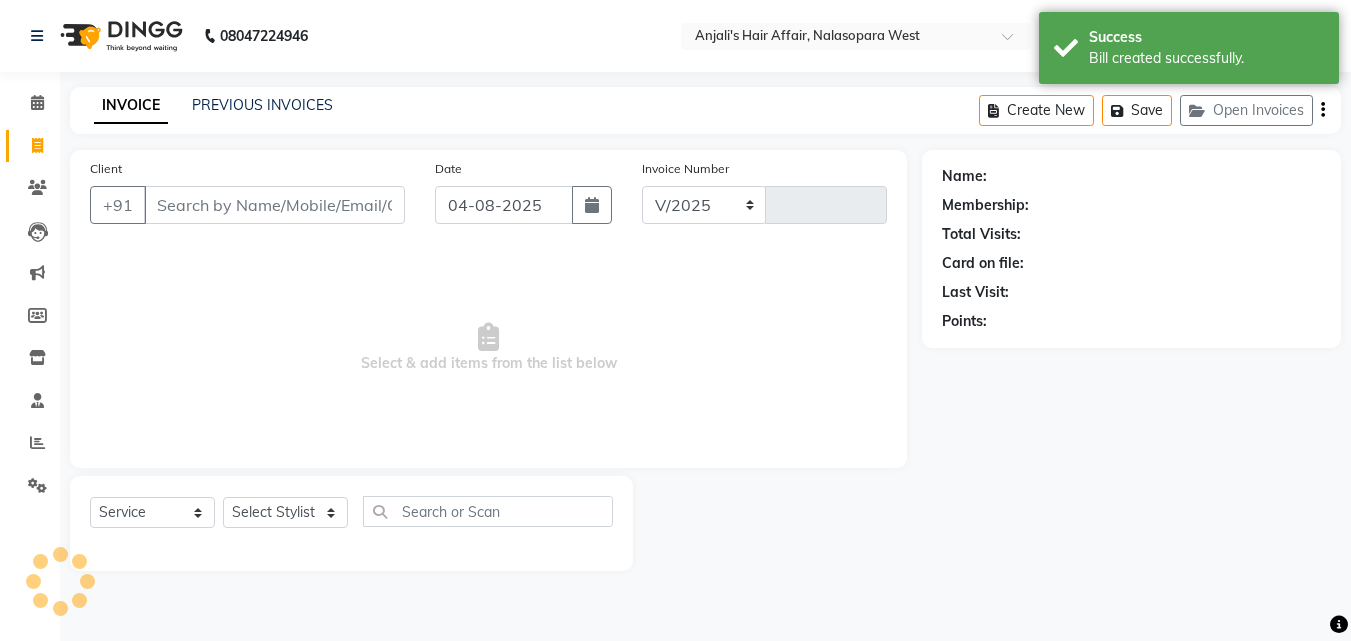 select on "6172" 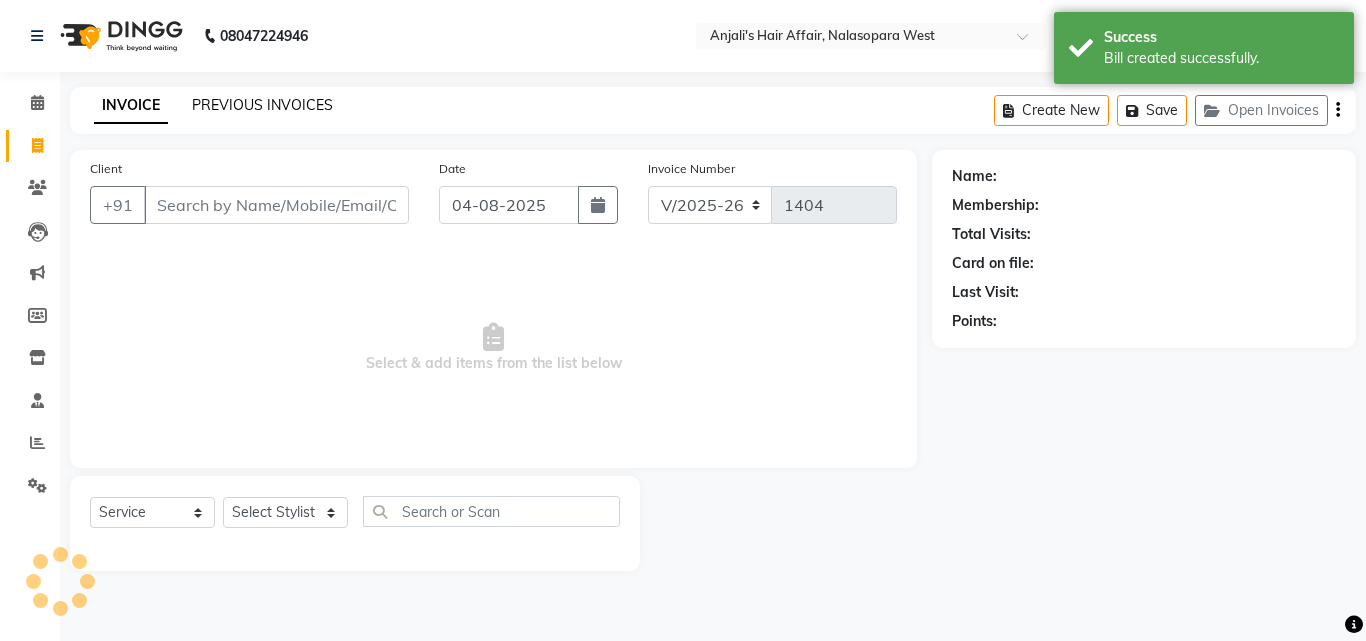 click on "PREVIOUS INVOICES" 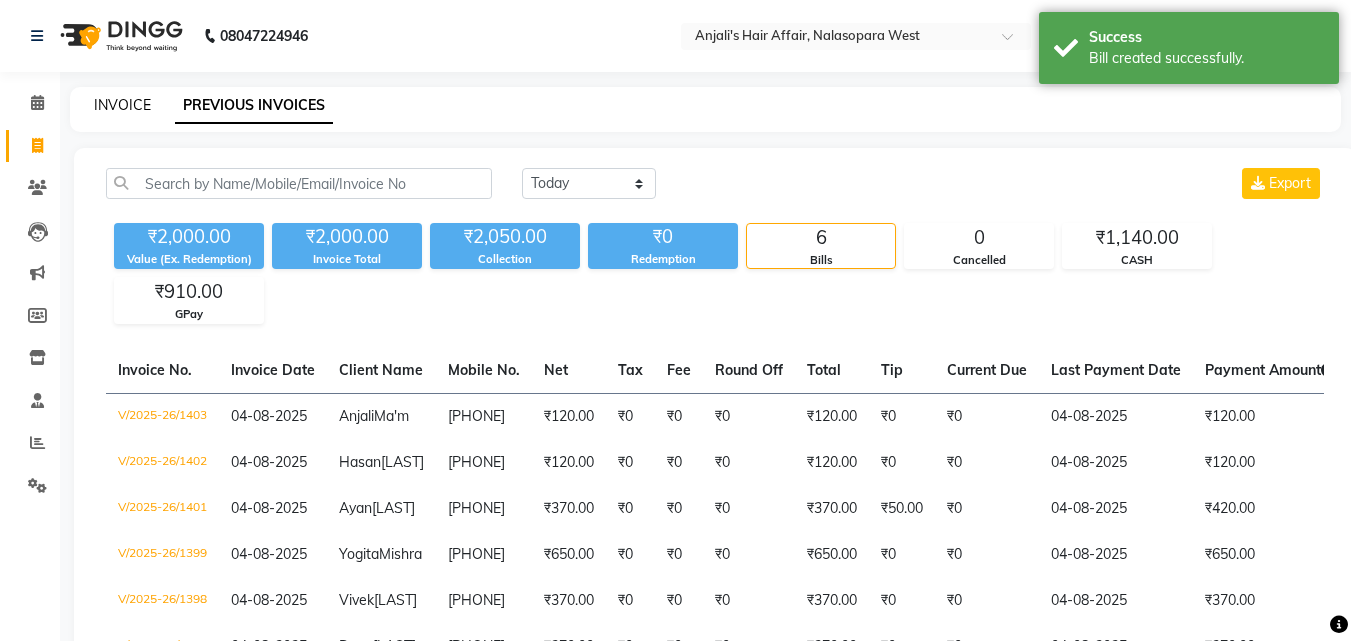 click on "INVOICE" 